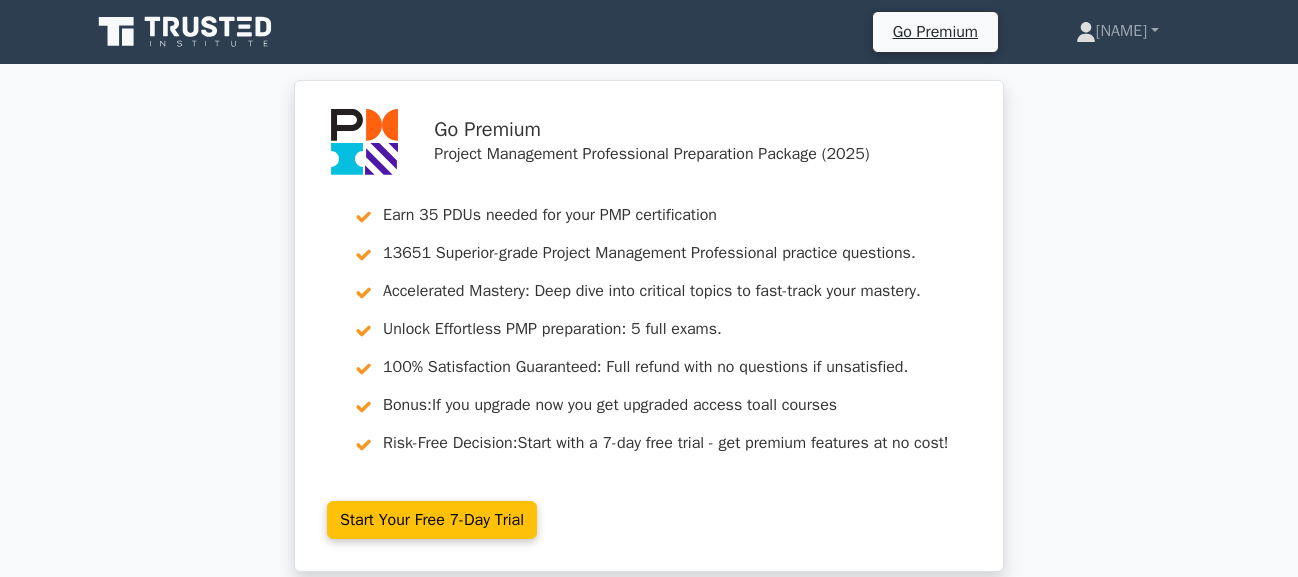 scroll, scrollTop: 800, scrollLeft: 0, axis: vertical 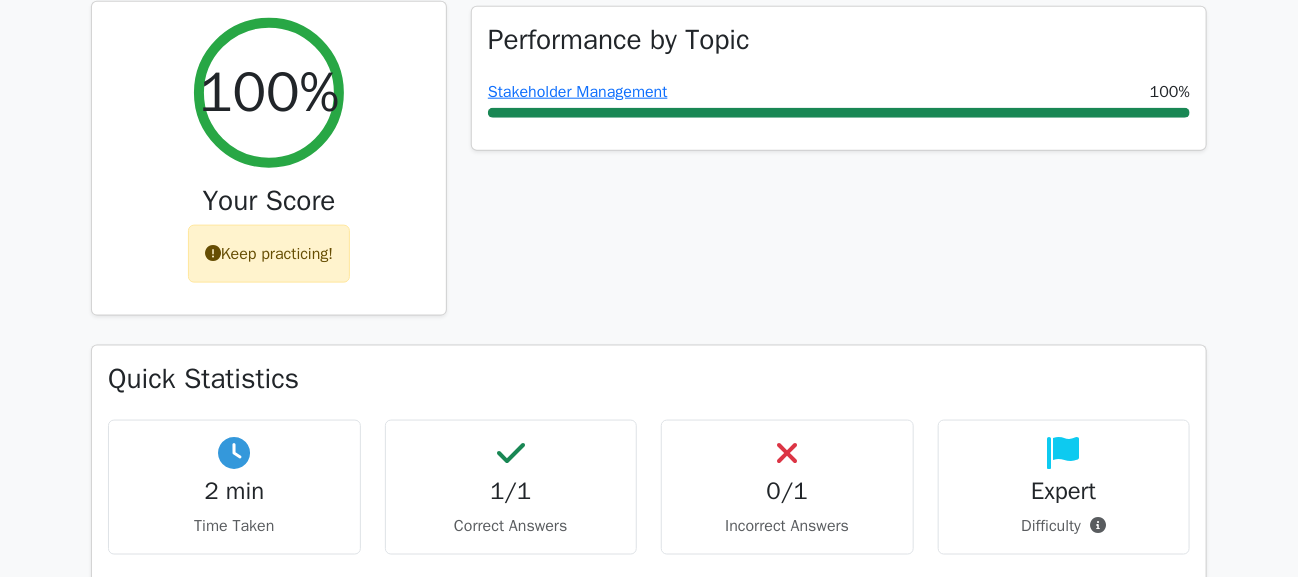 click on "Keep practicing!" at bounding box center (269, 254) 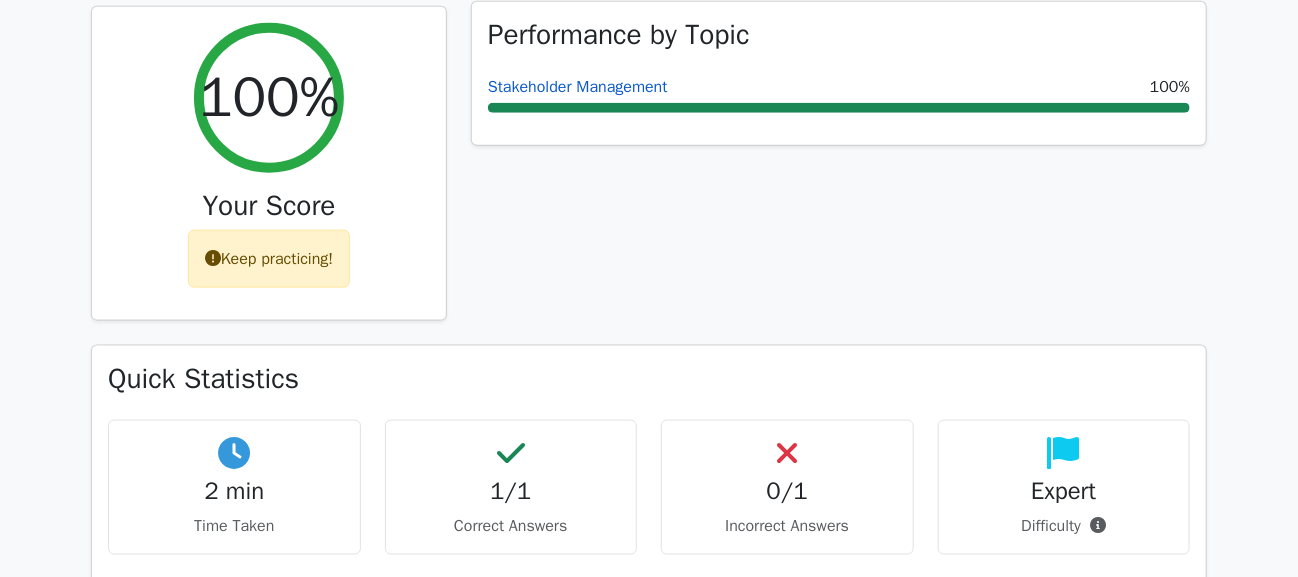 click on "Stakeholder Management" at bounding box center [578, 87] 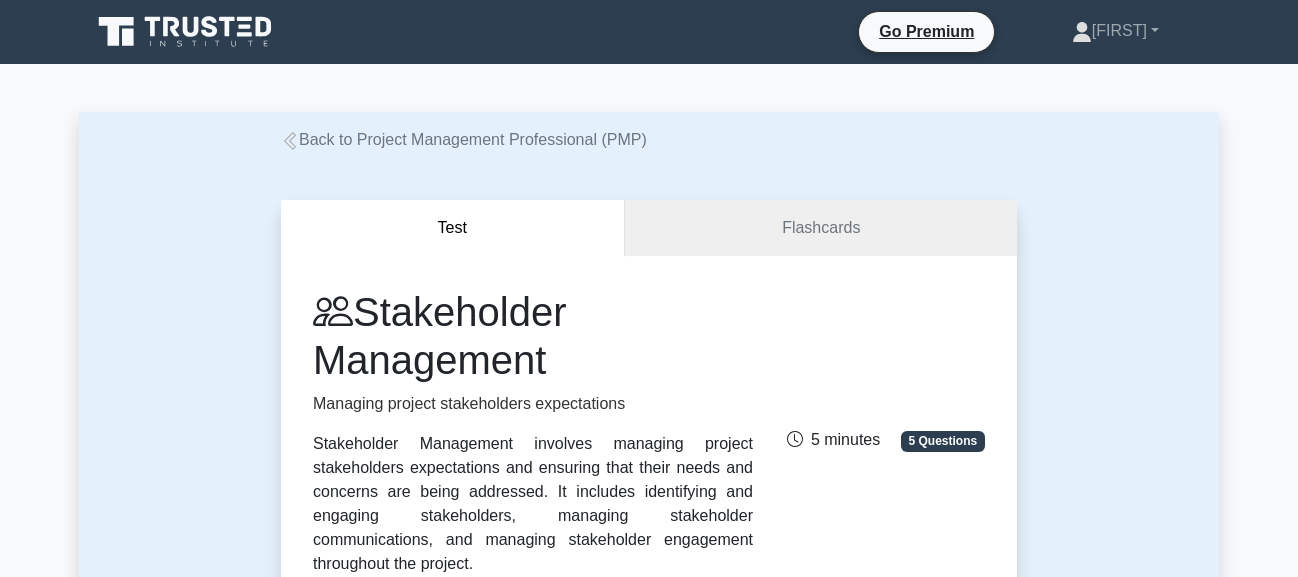 scroll, scrollTop: 0, scrollLeft: 0, axis: both 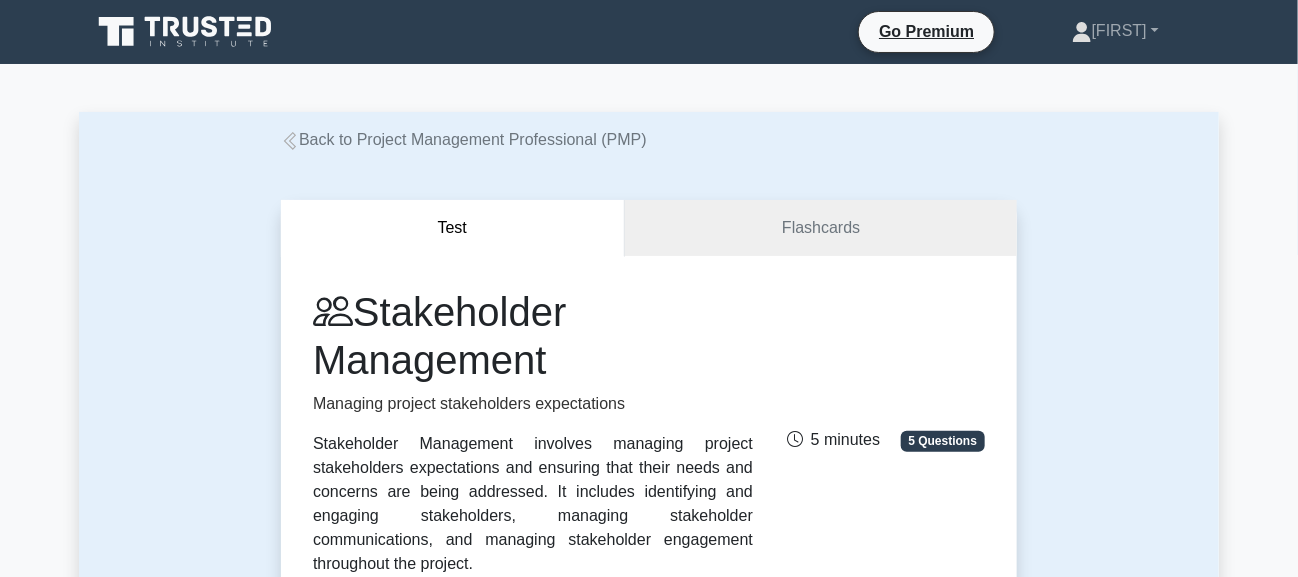 click 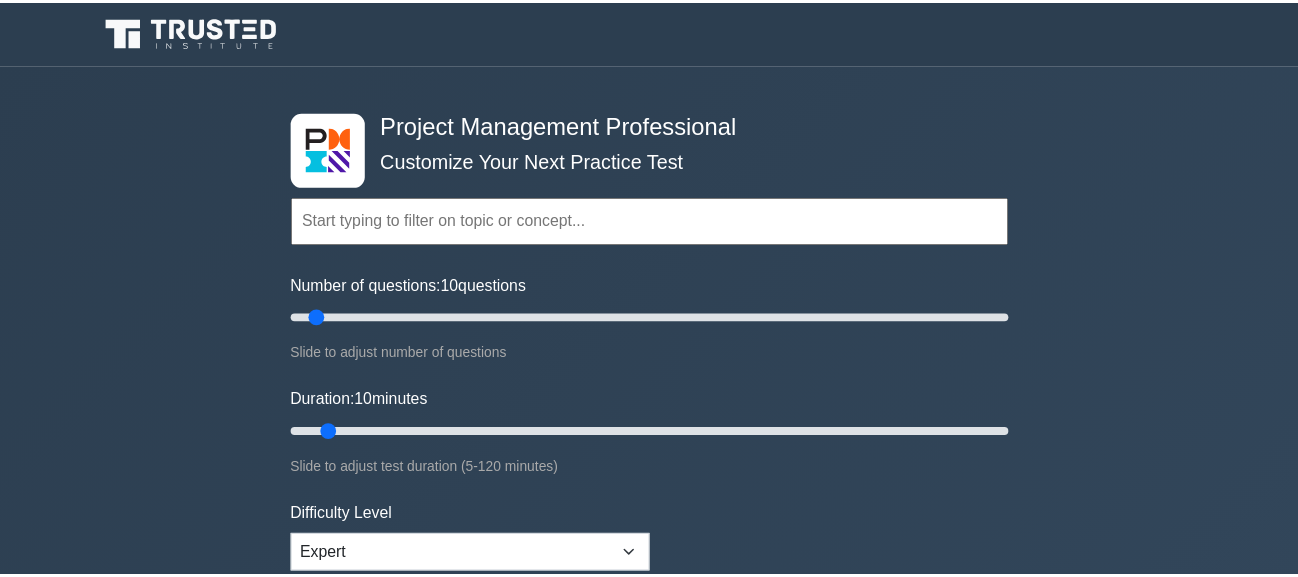scroll, scrollTop: 0, scrollLeft: 0, axis: both 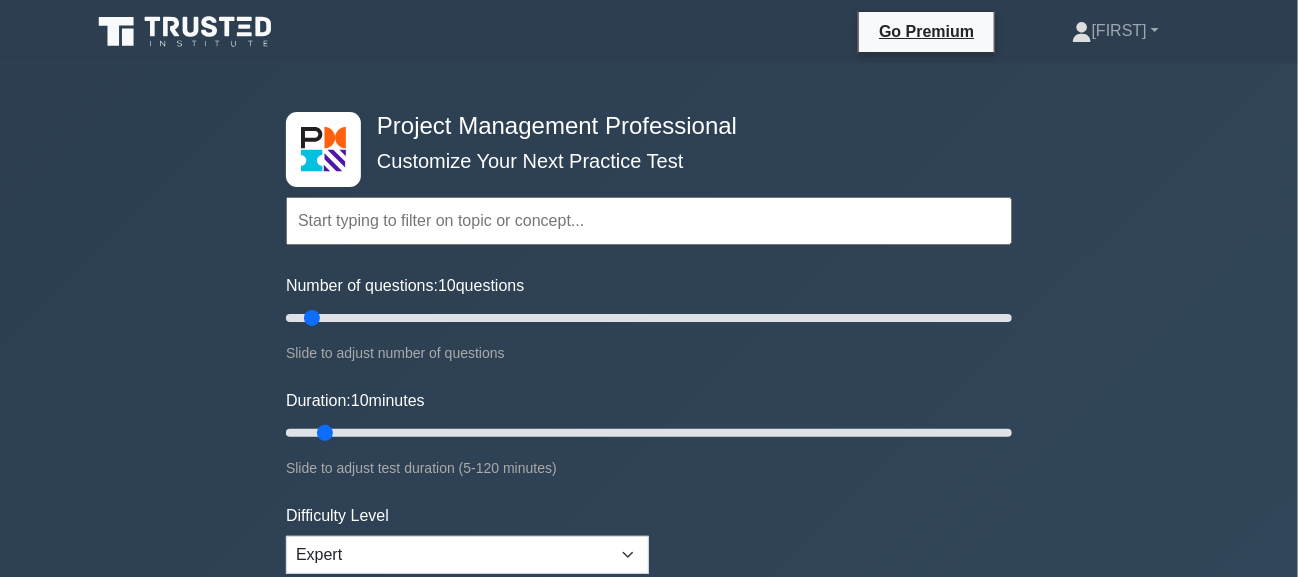 click at bounding box center [649, 221] 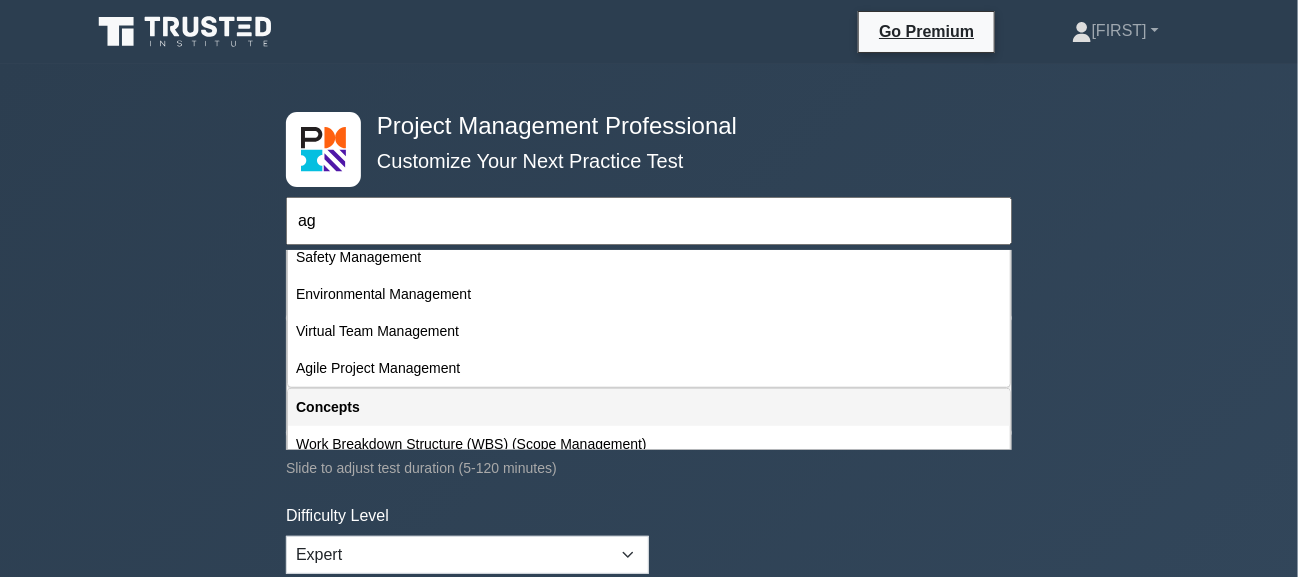 scroll, scrollTop: 600, scrollLeft: 0, axis: vertical 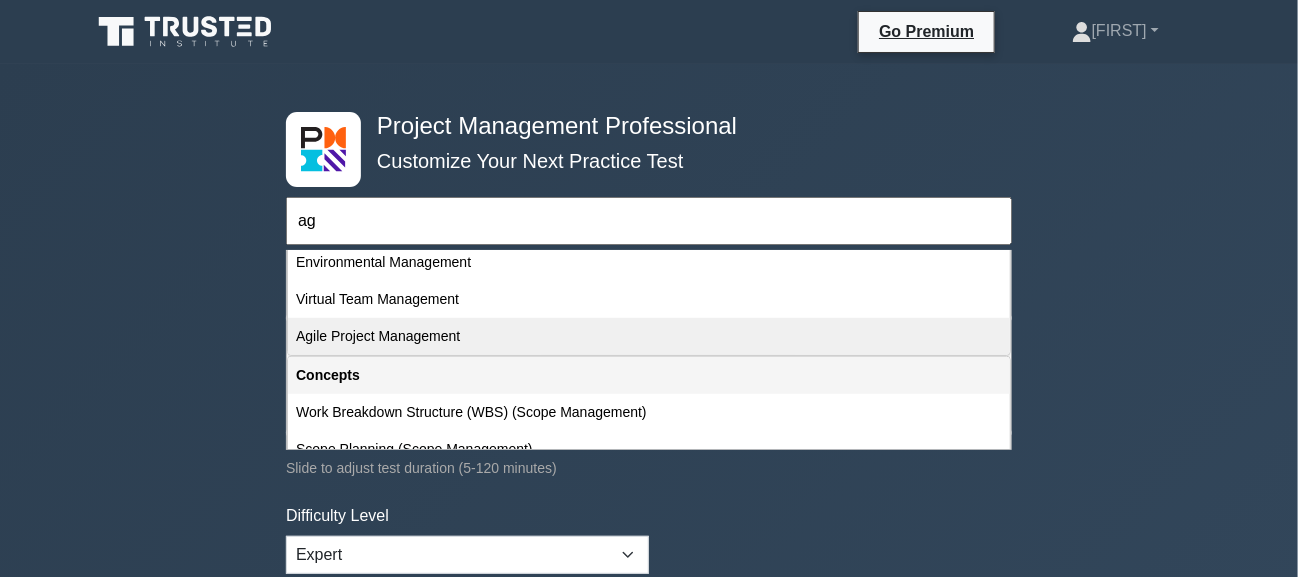 click on "Agile Project Management" at bounding box center [649, 336] 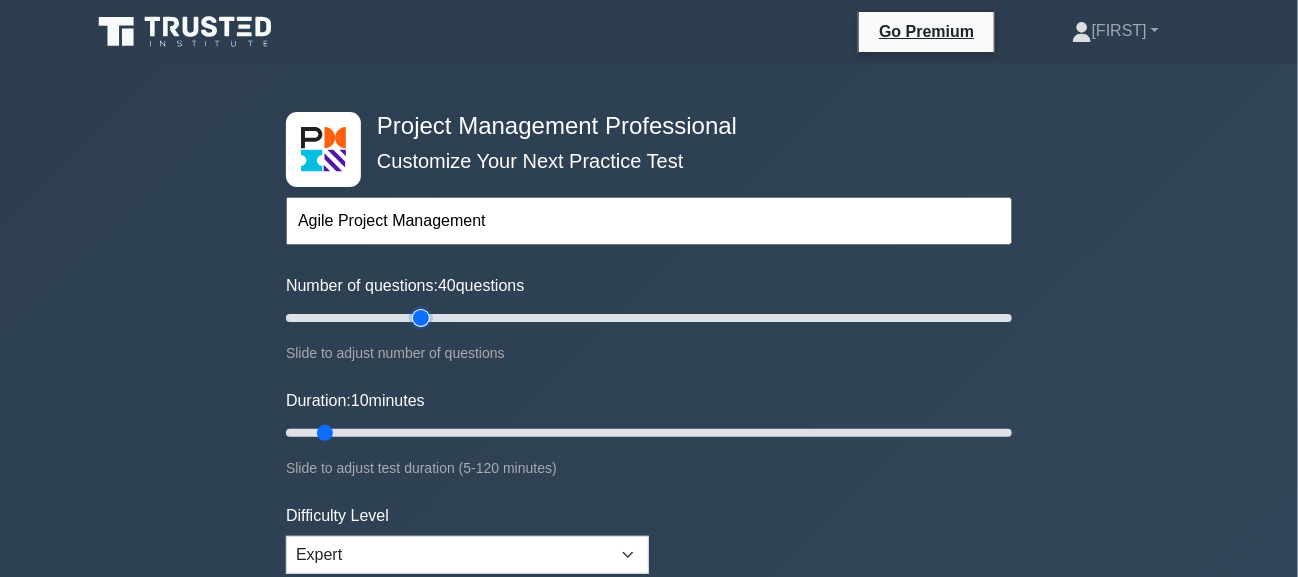 drag, startPoint x: 311, startPoint y: 315, endPoint x: 416, endPoint y: 307, distance: 105.30432 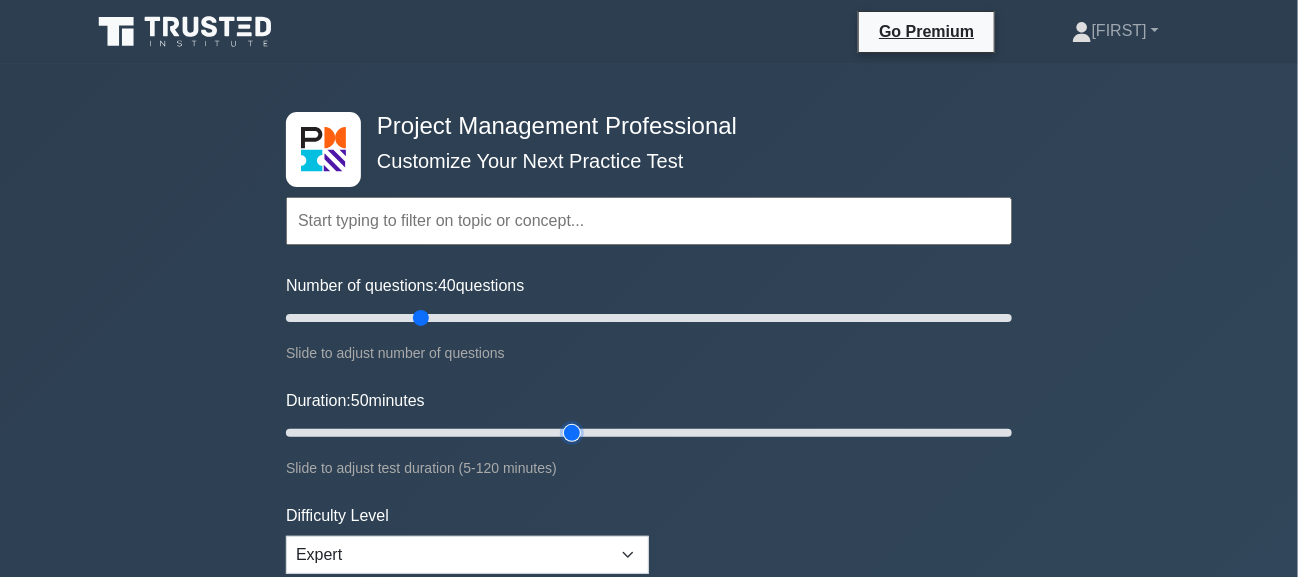drag, startPoint x: 329, startPoint y: 428, endPoint x: 562, endPoint y: 426, distance: 233.00859 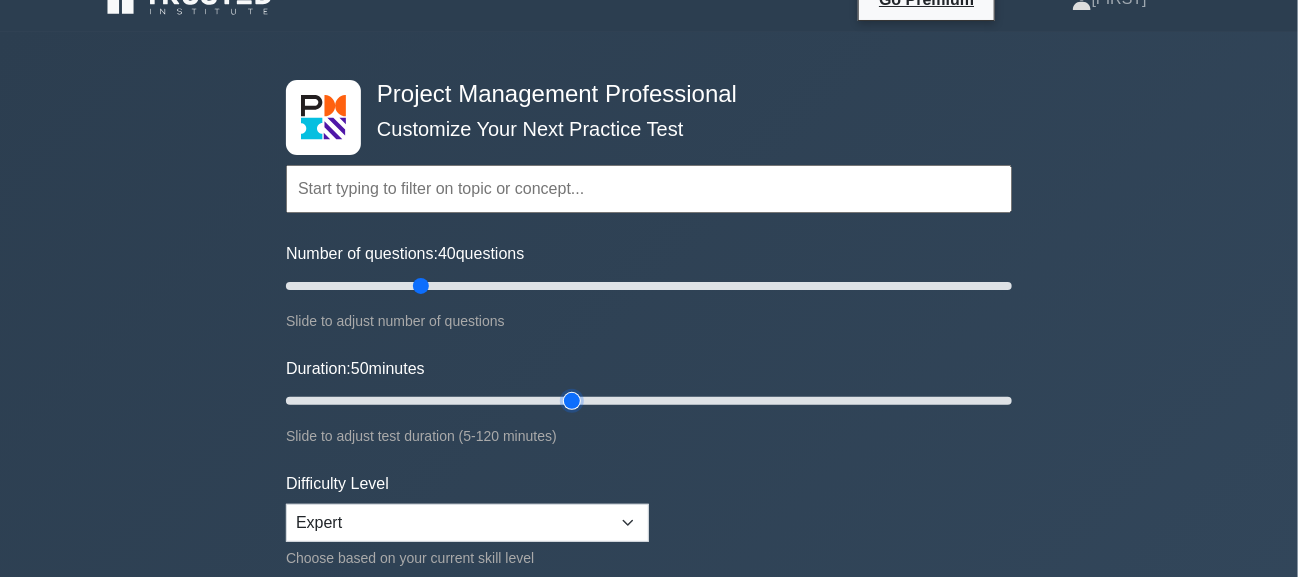 scroll, scrollTop: 0, scrollLeft: 0, axis: both 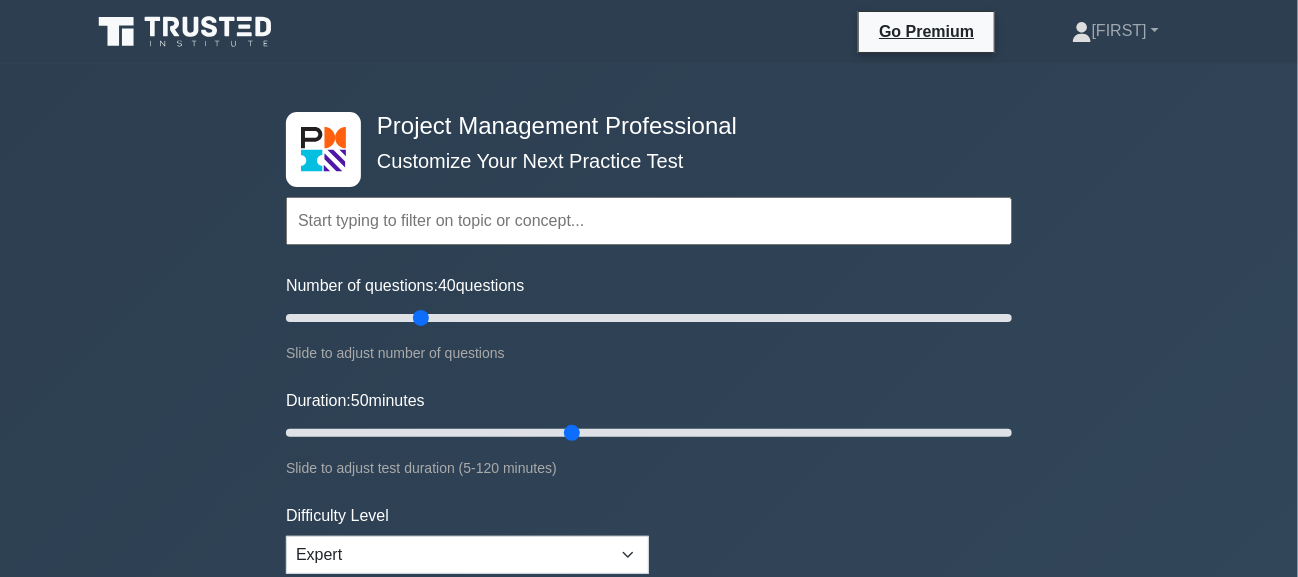 click at bounding box center [649, 221] 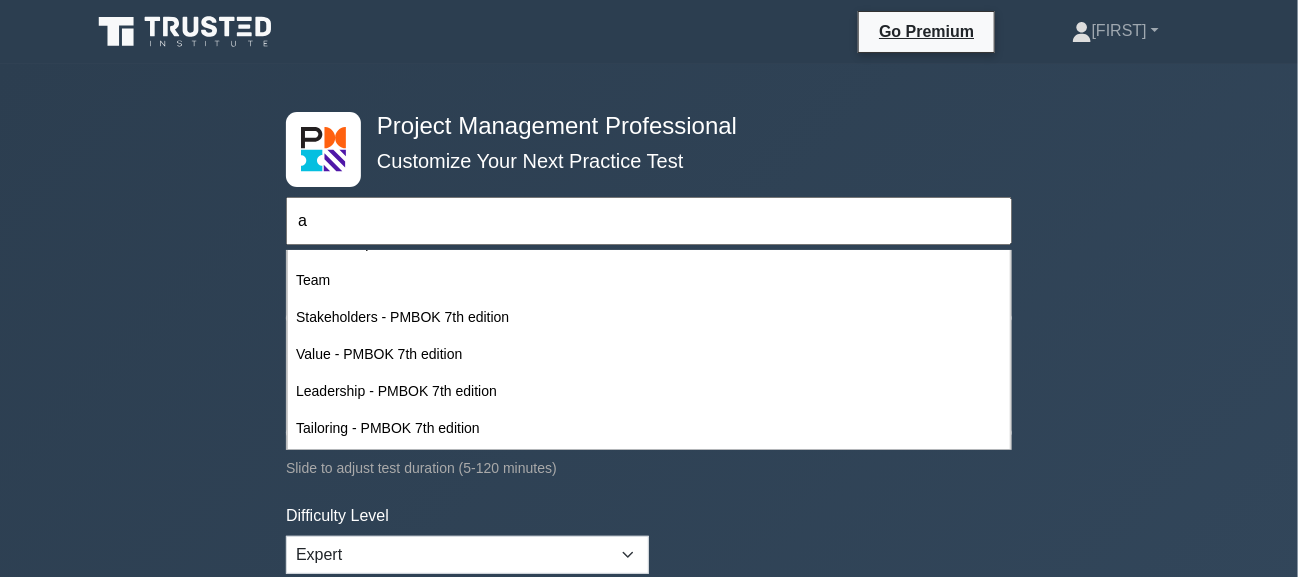 scroll, scrollTop: 1000, scrollLeft: 0, axis: vertical 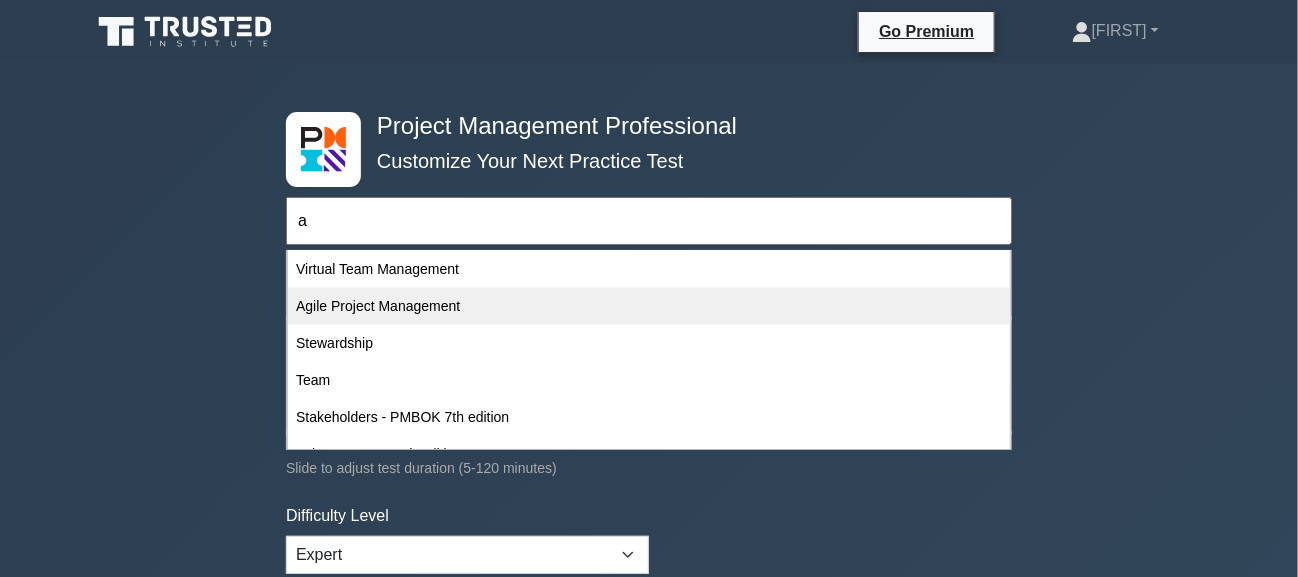click on "Agile Project Management" at bounding box center (649, 306) 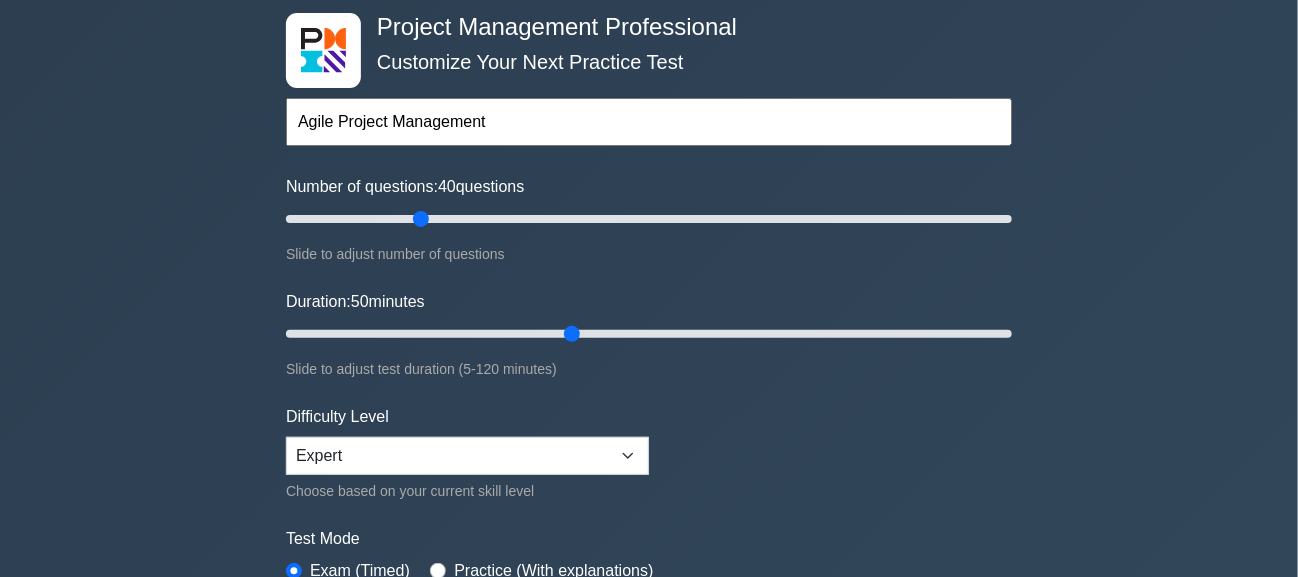 scroll, scrollTop: 200, scrollLeft: 0, axis: vertical 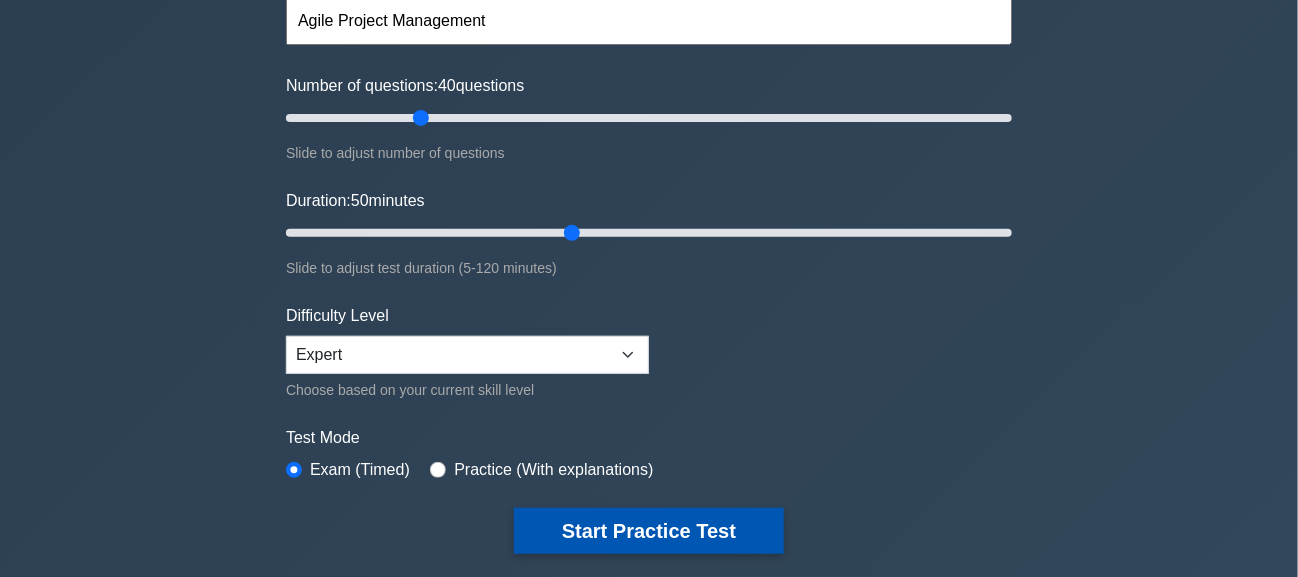 click on "Start Practice Test" at bounding box center [649, 531] 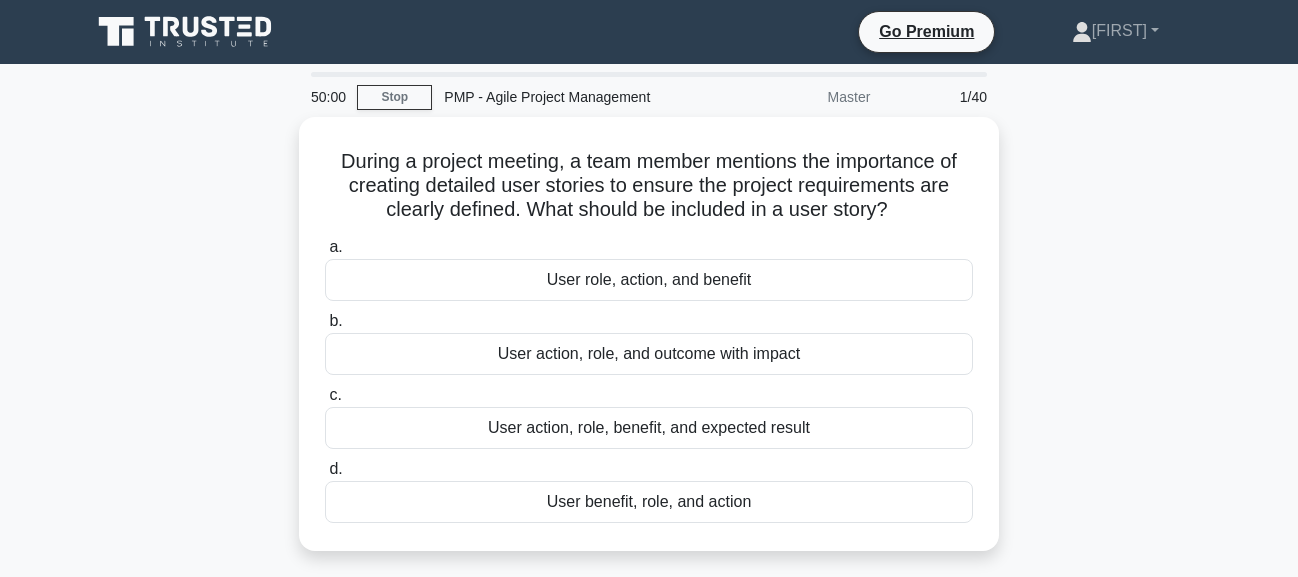 scroll, scrollTop: 0, scrollLeft: 0, axis: both 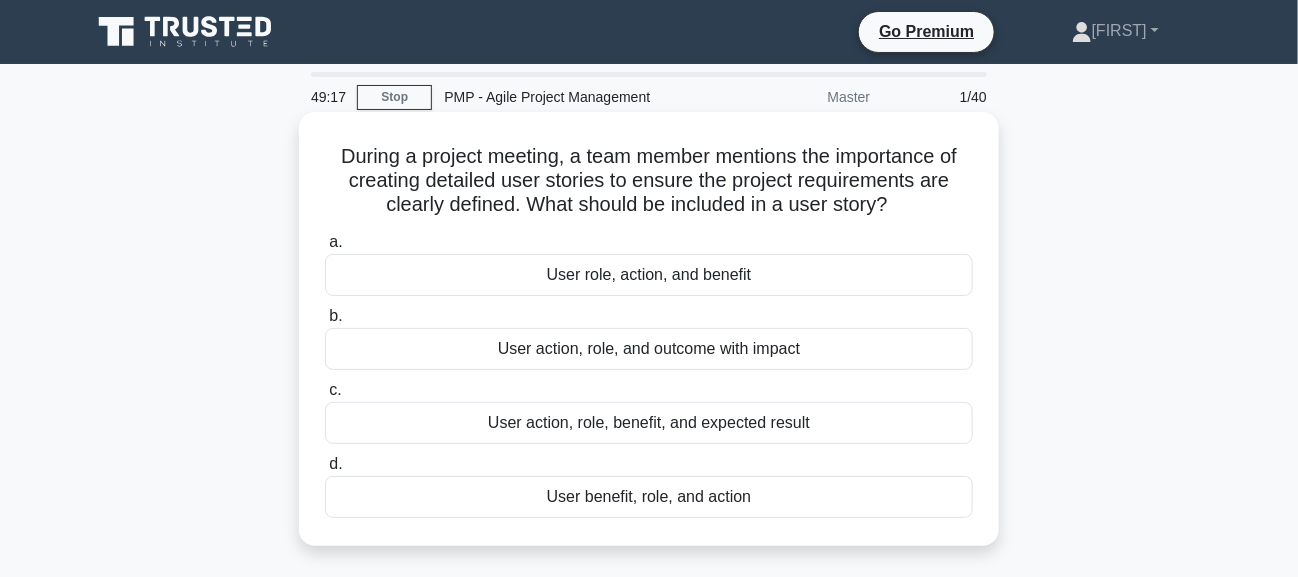 click on "User role, action, and benefit" at bounding box center (649, 275) 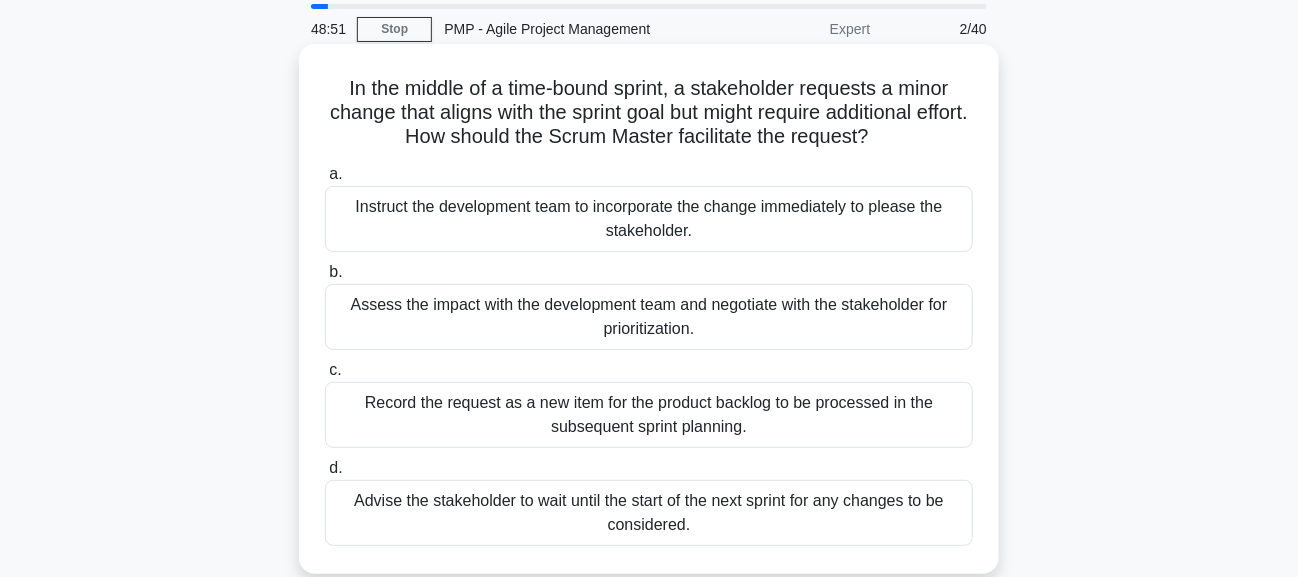 scroll, scrollTop: 99, scrollLeft: 0, axis: vertical 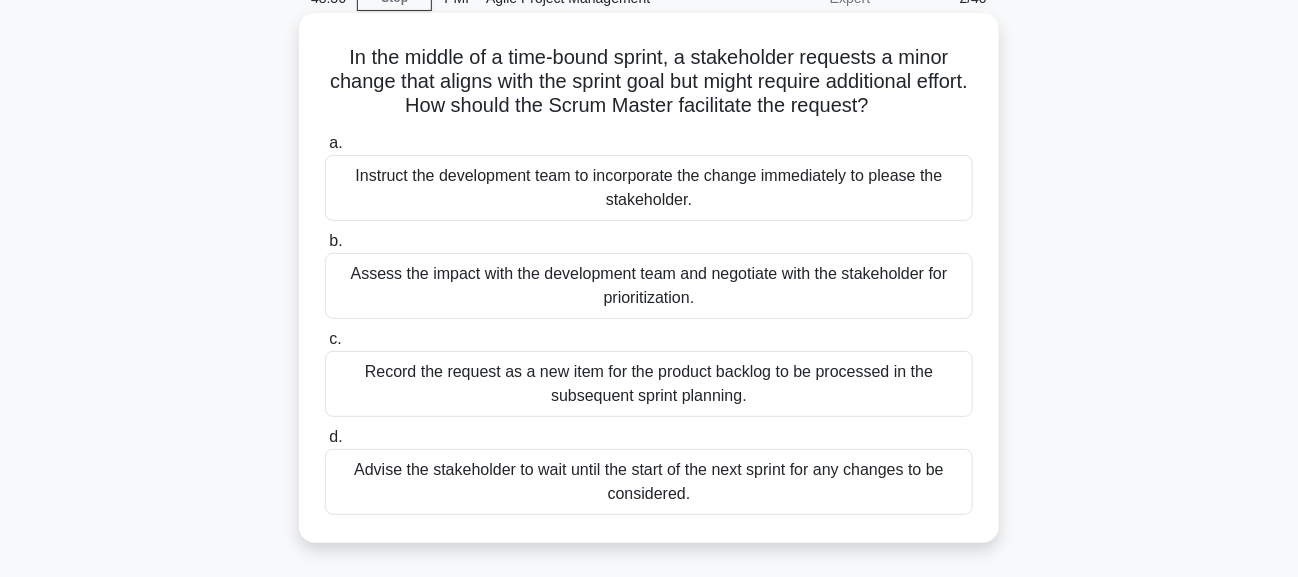 click on "Assess the impact with the development team and negotiate with the stakeholder for prioritization." at bounding box center (649, 286) 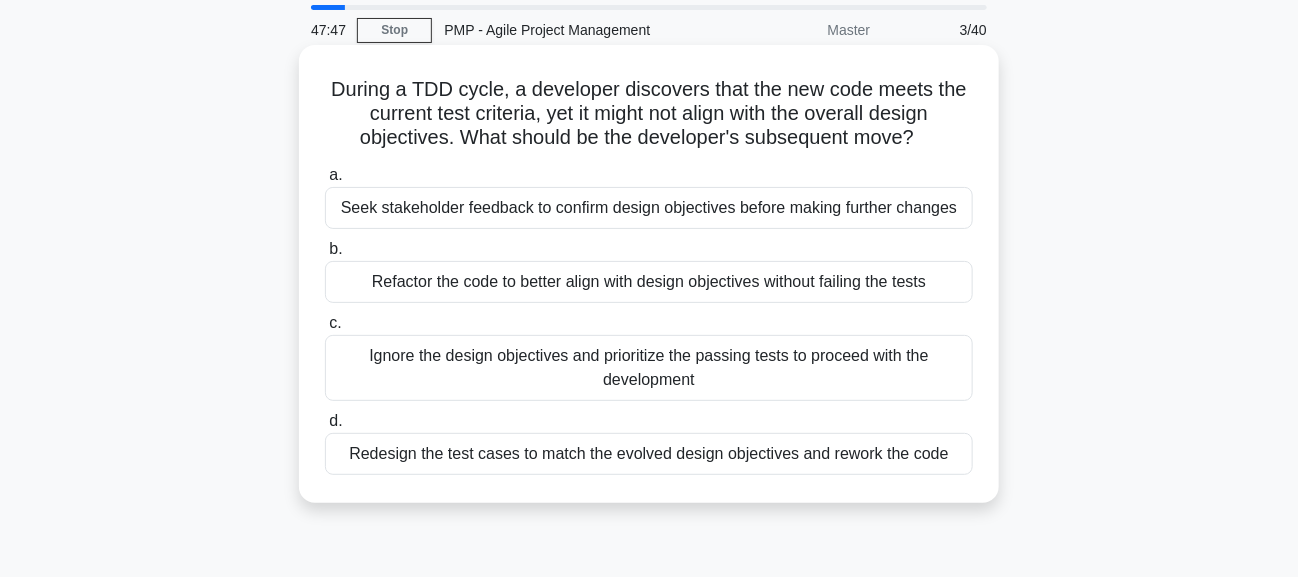 scroll, scrollTop: 99, scrollLeft: 0, axis: vertical 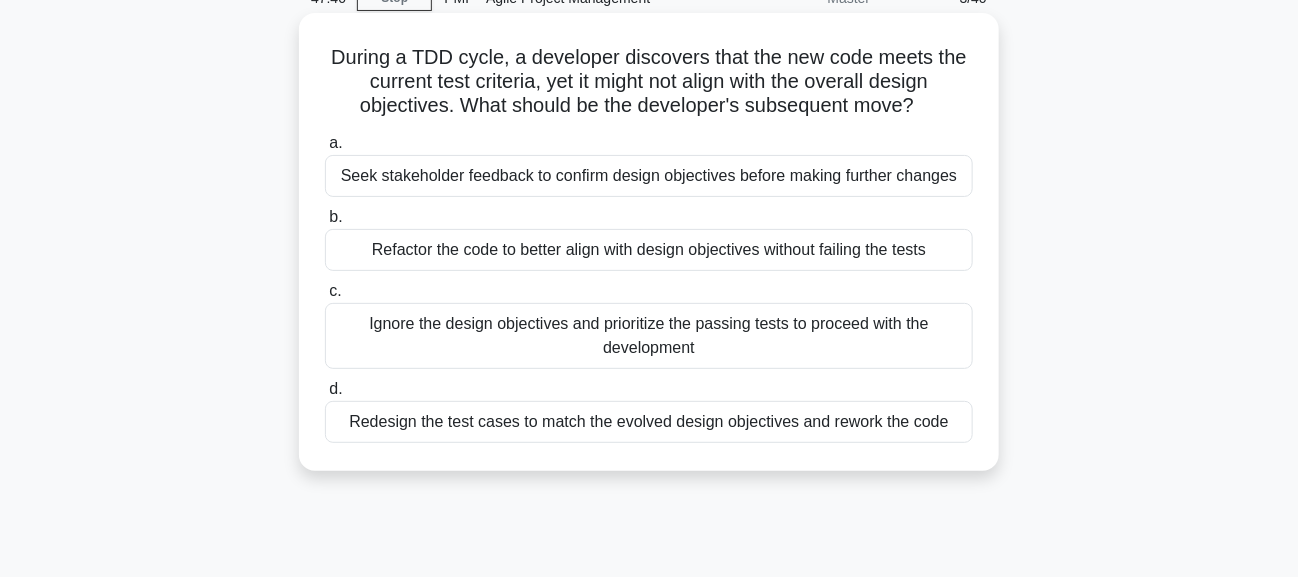 click on "Refactor the code to better align with design objectives without failing the tests" at bounding box center (649, 250) 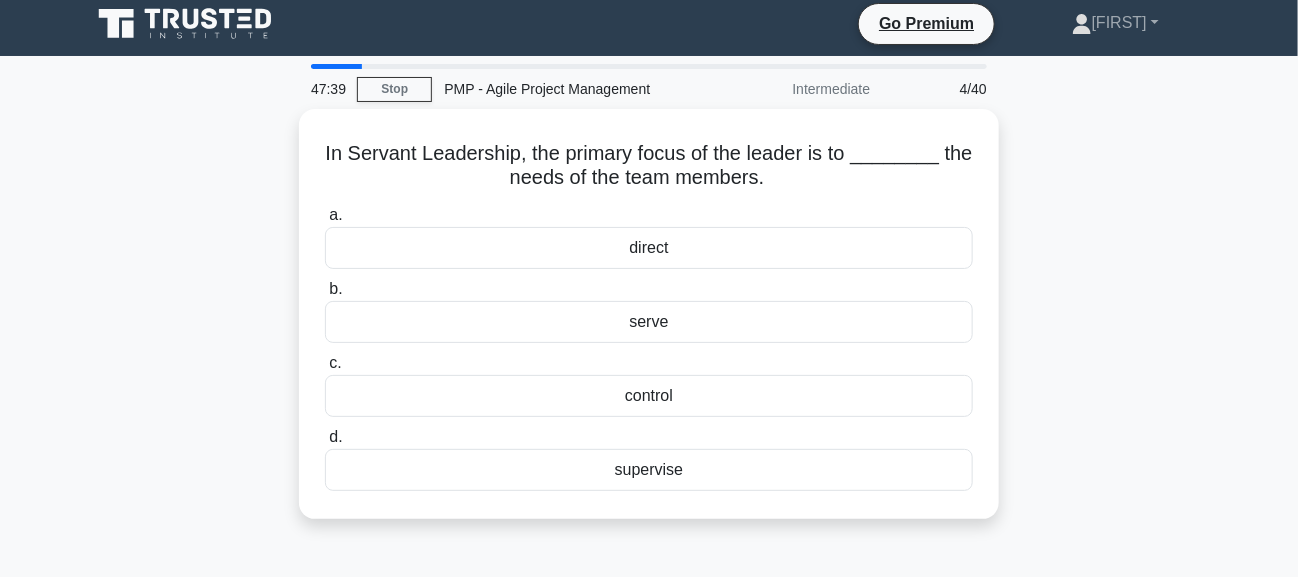 scroll, scrollTop: 0, scrollLeft: 0, axis: both 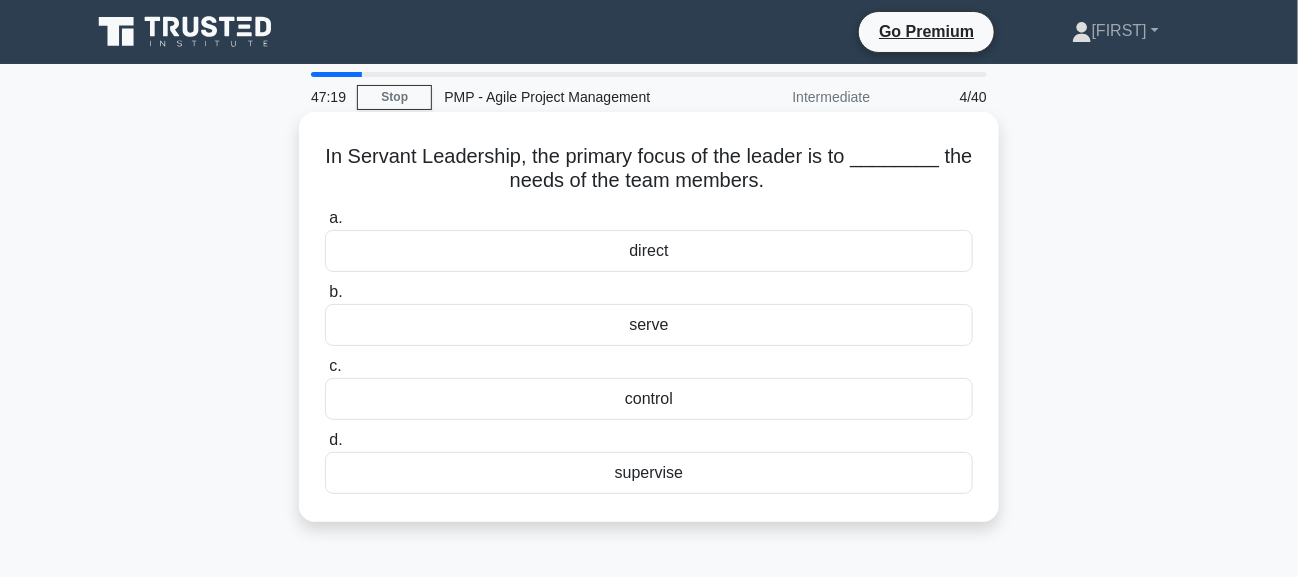 click on "direct" at bounding box center (649, 251) 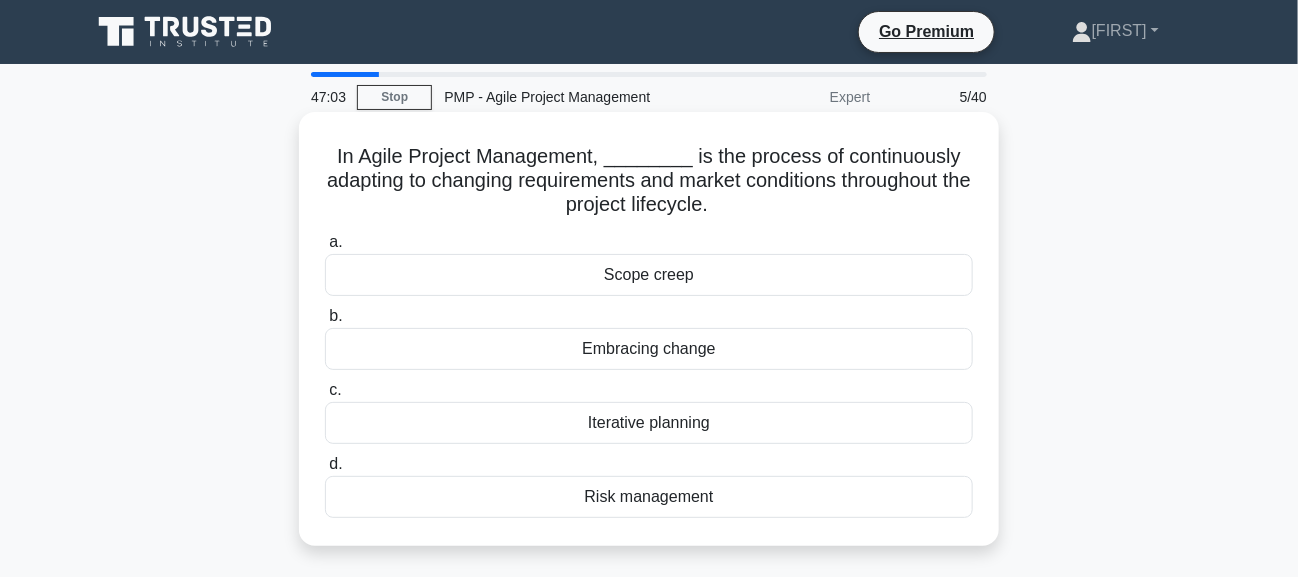 click on "Iterative planning" at bounding box center (649, 423) 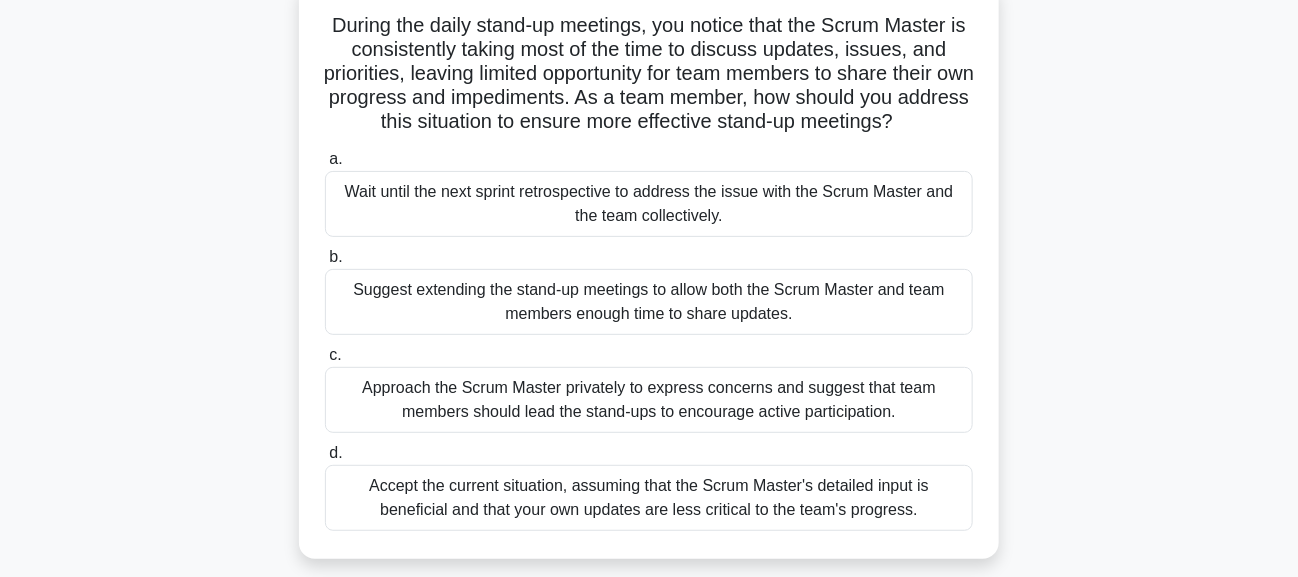 scroll, scrollTop: 99, scrollLeft: 0, axis: vertical 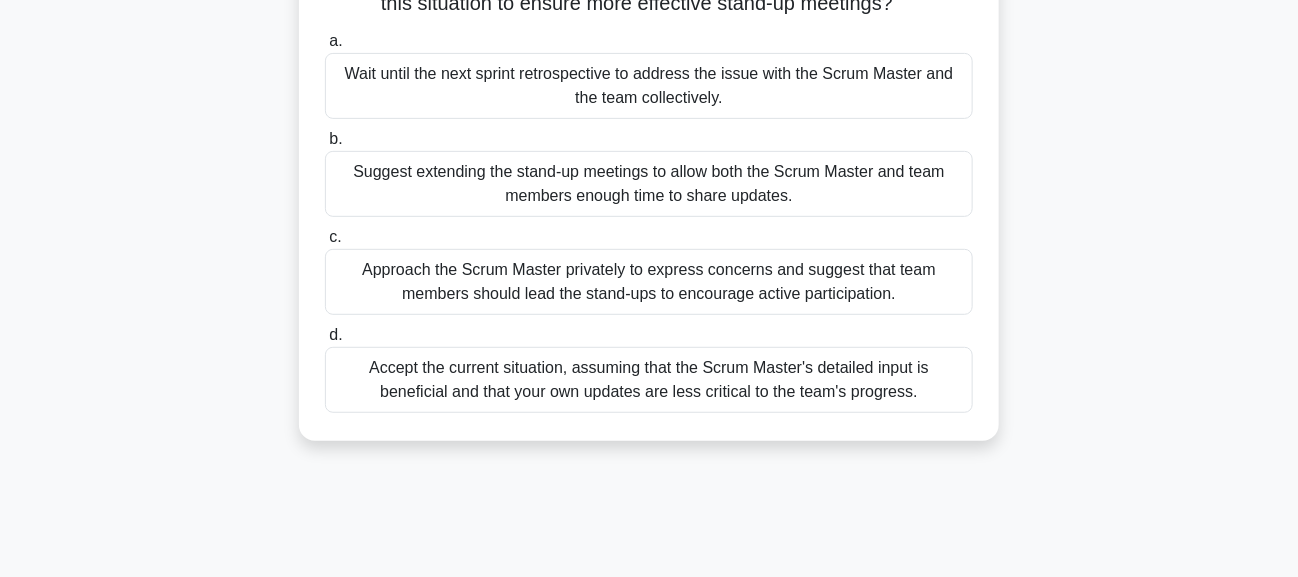 drag, startPoint x: 330, startPoint y: 55, endPoint x: 943, endPoint y: 391, distance: 699.0458 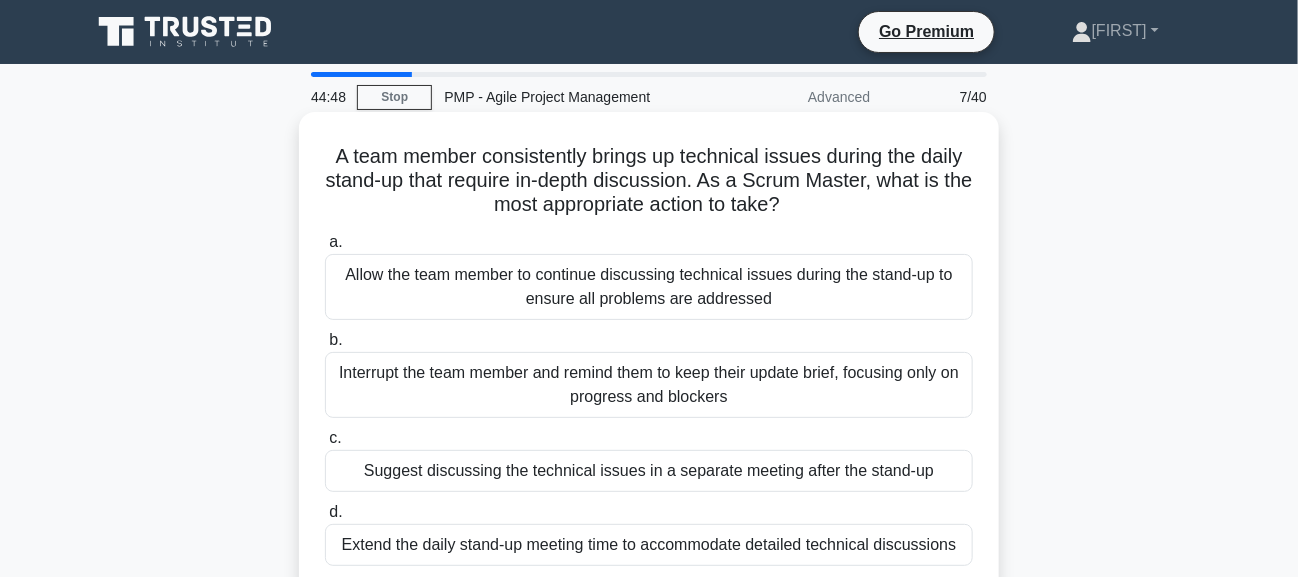 scroll, scrollTop: 99, scrollLeft: 0, axis: vertical 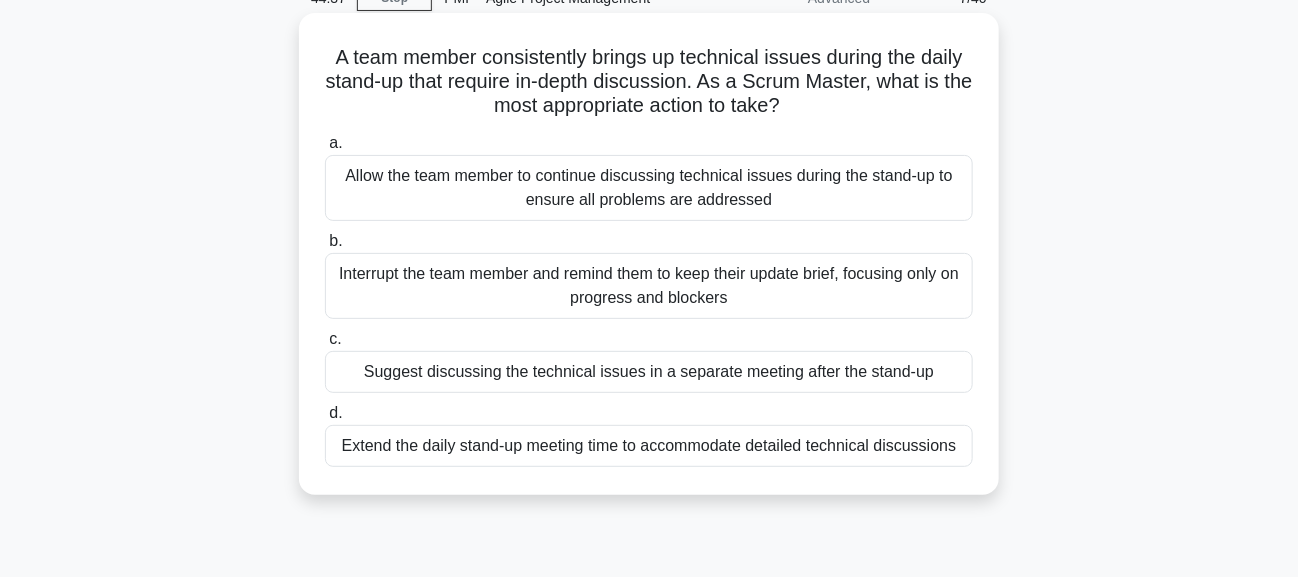 click on "Suggest discussing the technical issues in a separate meeting after the stand-up" at bounding box center [649, 372] 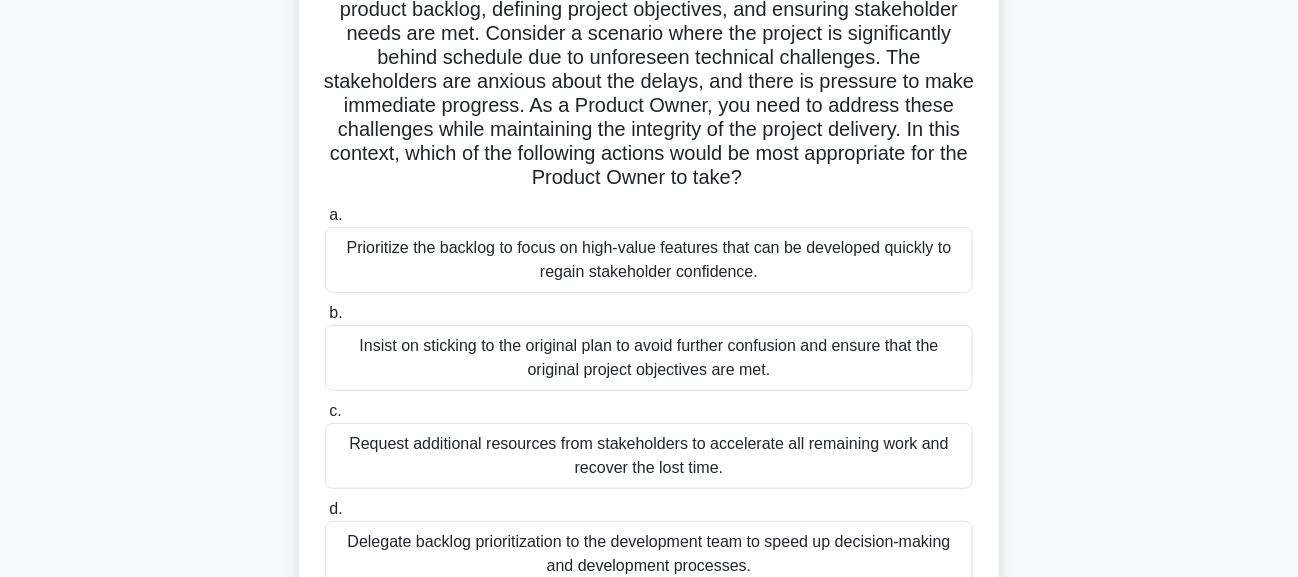scroll, scrollTop: 200, scrollLeft: 0, axis: vertical 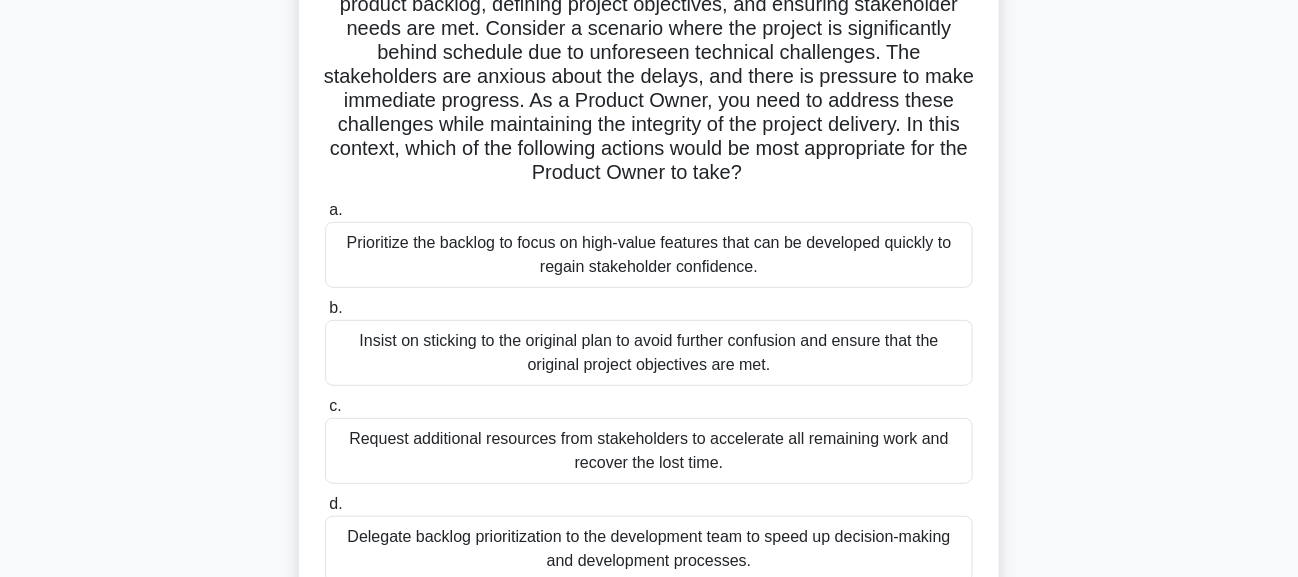 click on "Prioritize the backlog to focus on high-value features that can be developed quickly to regain stakeholder confidence." at bounding box center (649, 255) 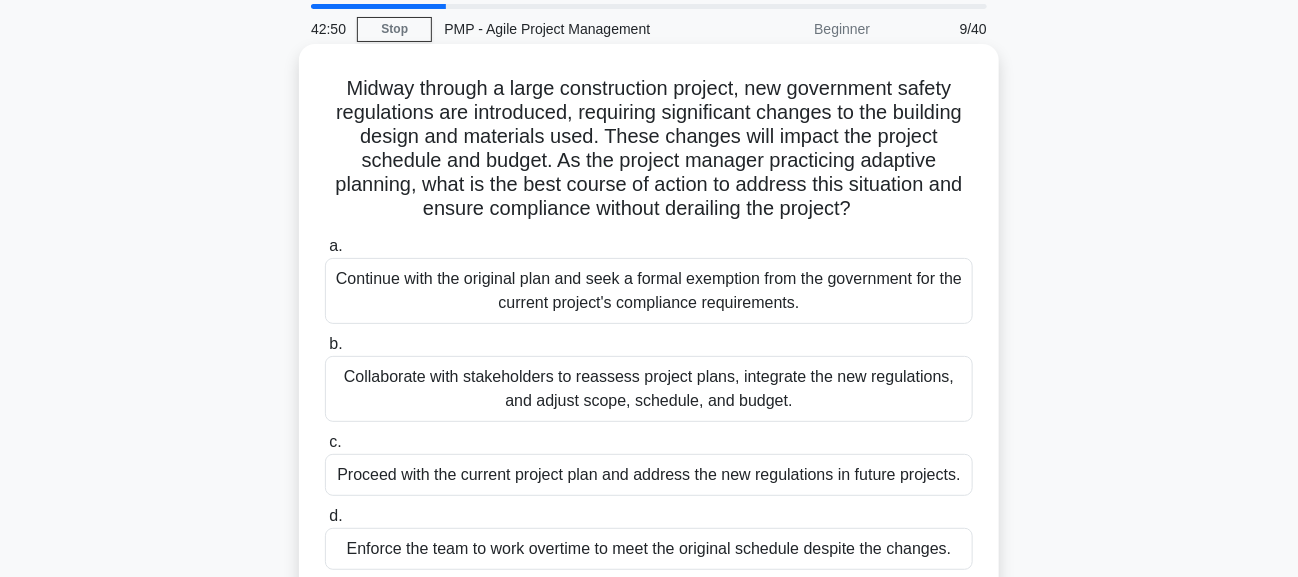 scroll, scrollTop: 99, scrollLeft: 0, axis: vertical 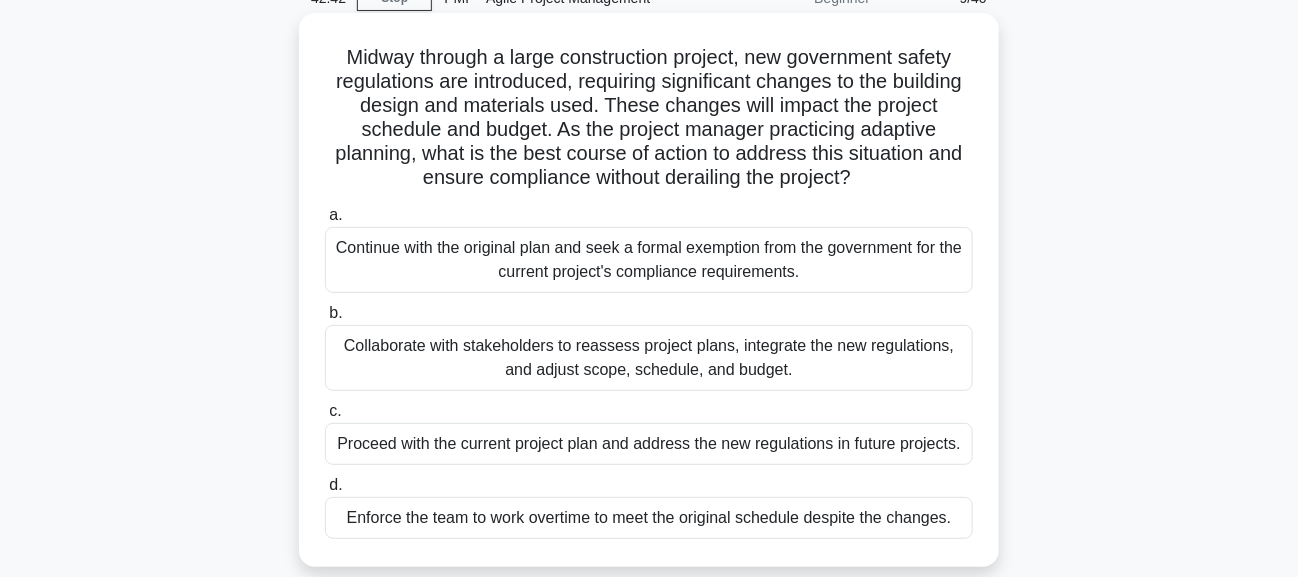 click on "Collaborate with stakeholders to reassess project plans, integrate the new regulations, and adjust scope, schedule, and budget." at bounding box center [649, 358] 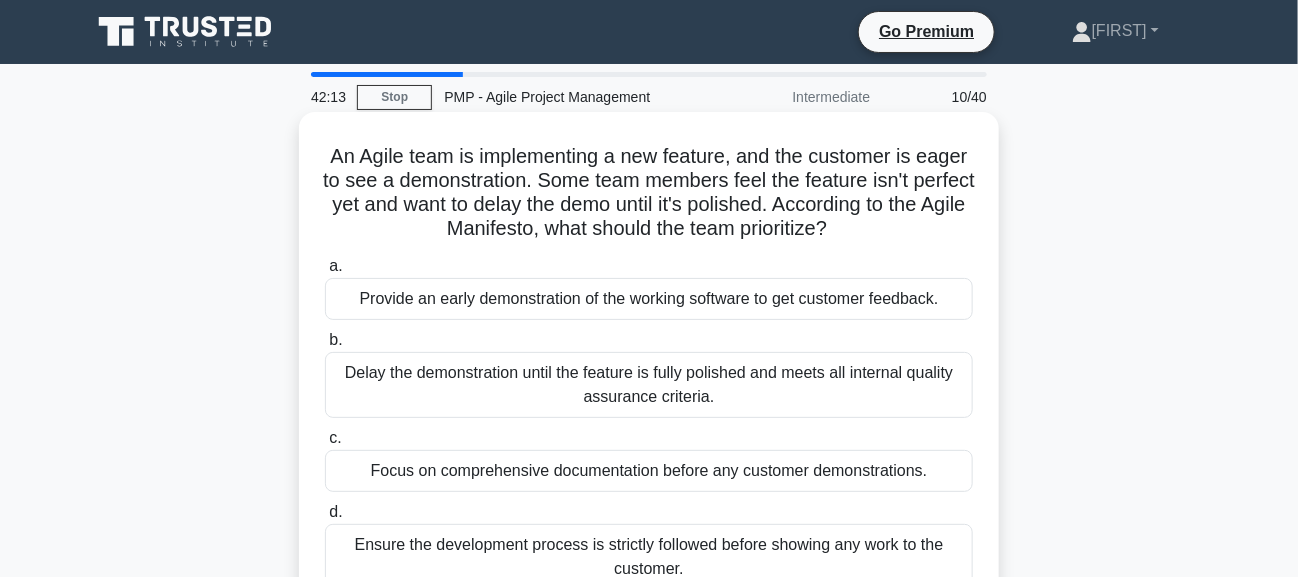 scroll, scrollTop: 99, scrollLeft: 0, axis: vertical 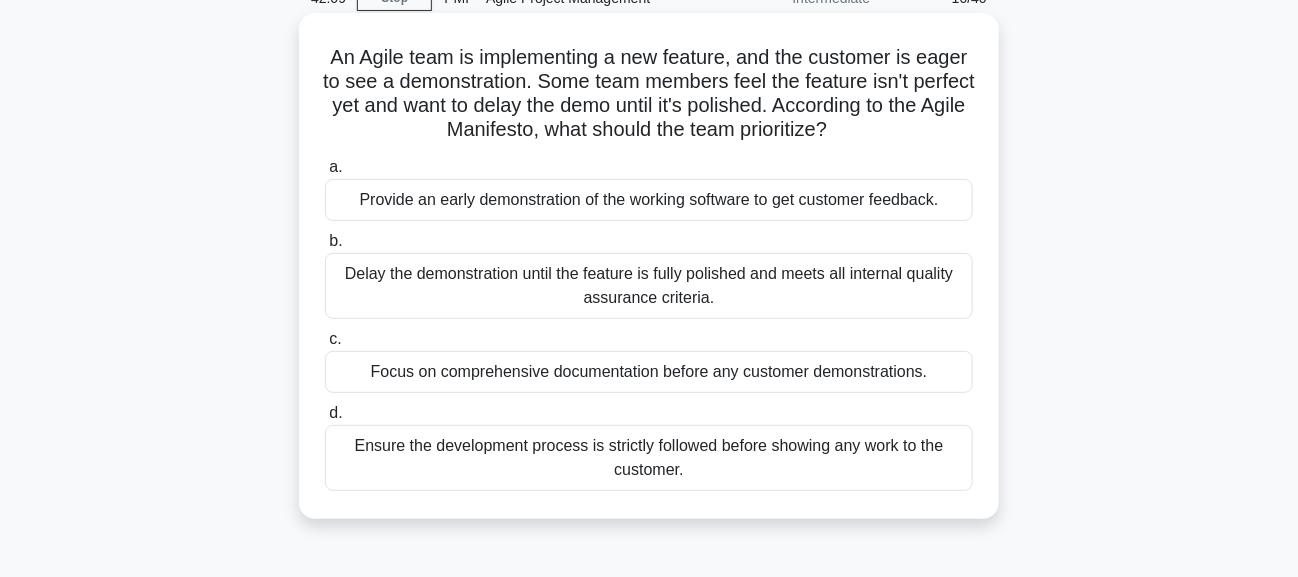 click on "Provide an early demonstration of the working software to get customer feedback." at bounding box center (649, 200) 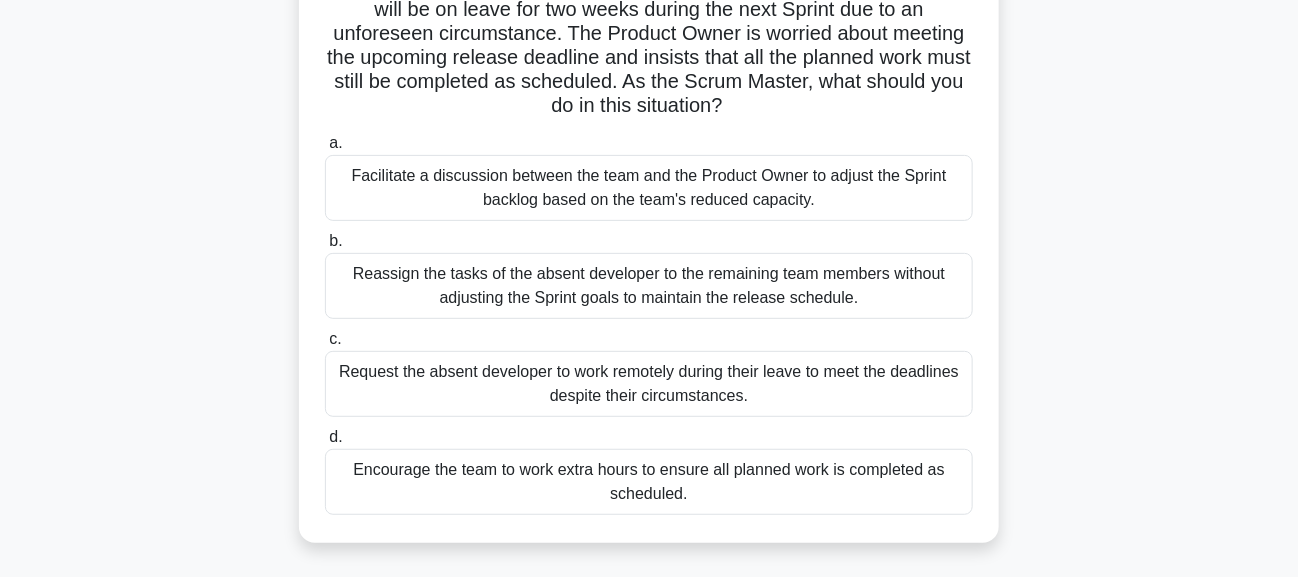 scroll, scrollTop: 200, scrollLeft: 0, axis: vertical 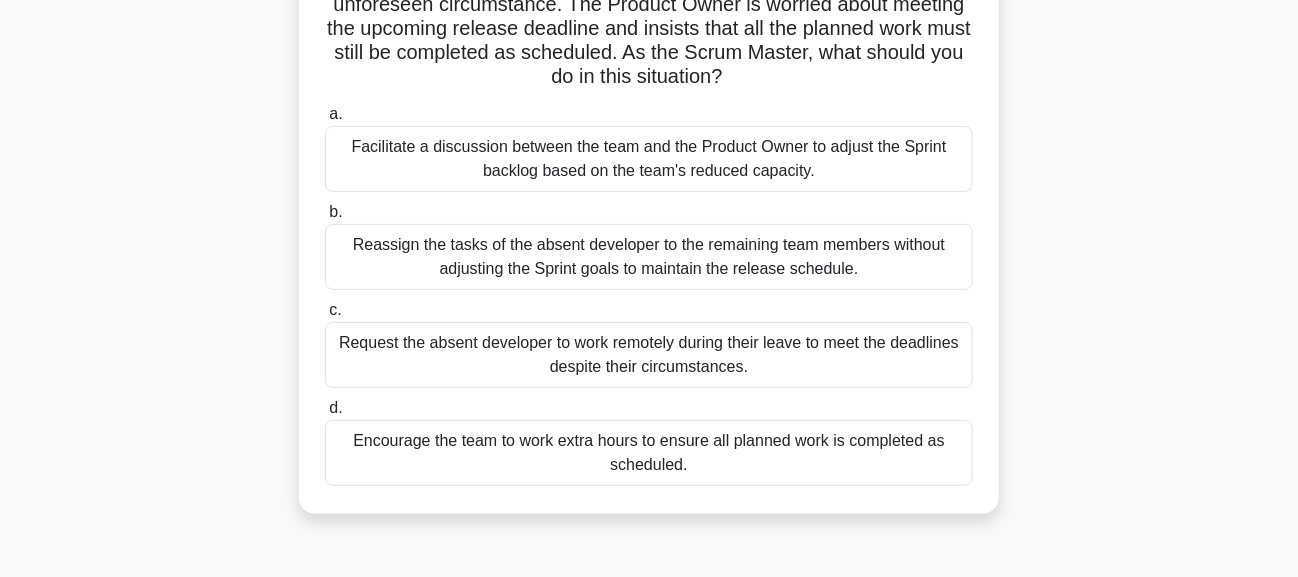 click on "Facilitate a discussion between the team and the Product Owner to adjust the Sprint backlog based on the team's reduced capacity." at bounding box center [649, 159] 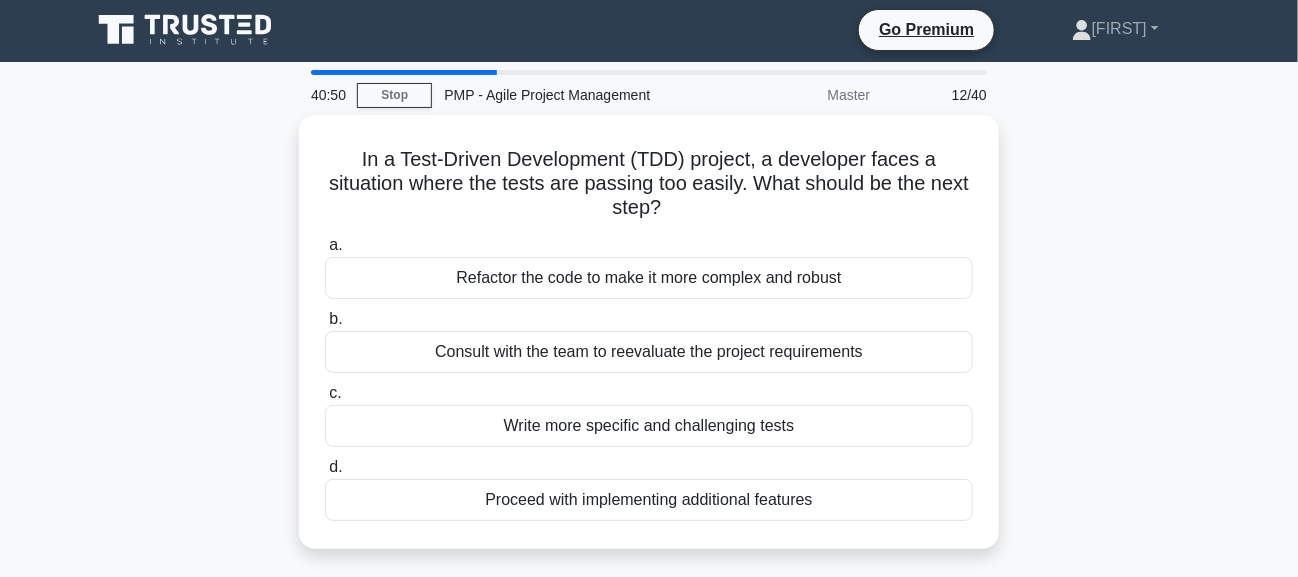 scroll, scrollTop: 0, scrollLeft: 0, axis: both 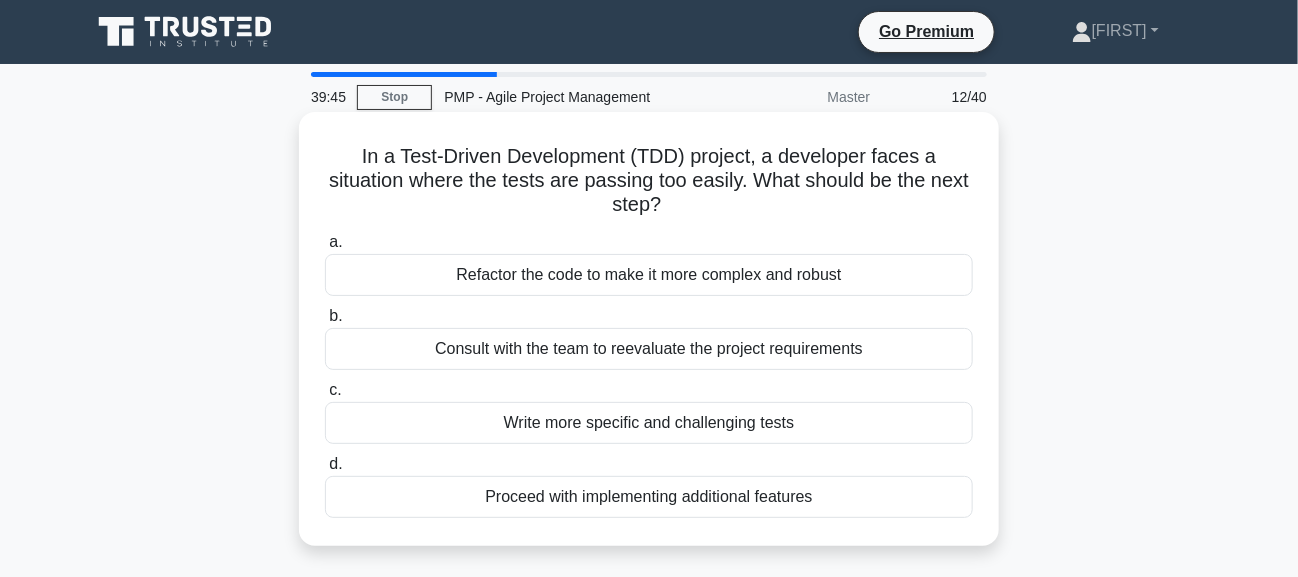 click on "Consult with the team to reevaluate the project requirements" at bounding box center (649, 349) 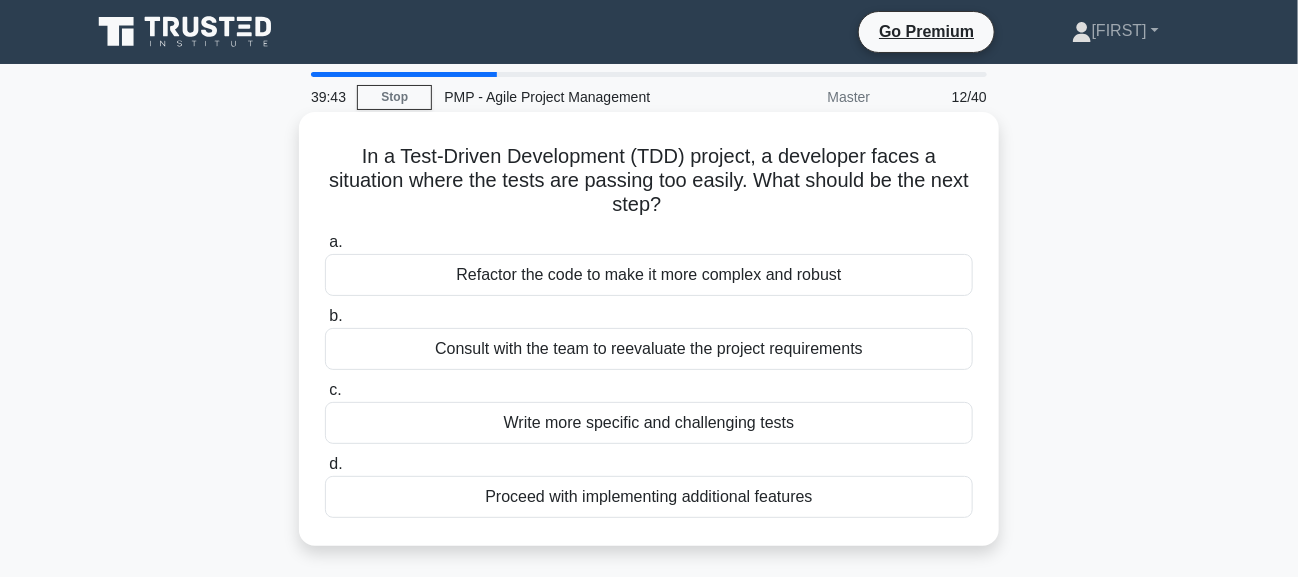 click on "Consult with the team to reevaluate the project requirements" at bounding box center (649, 349) 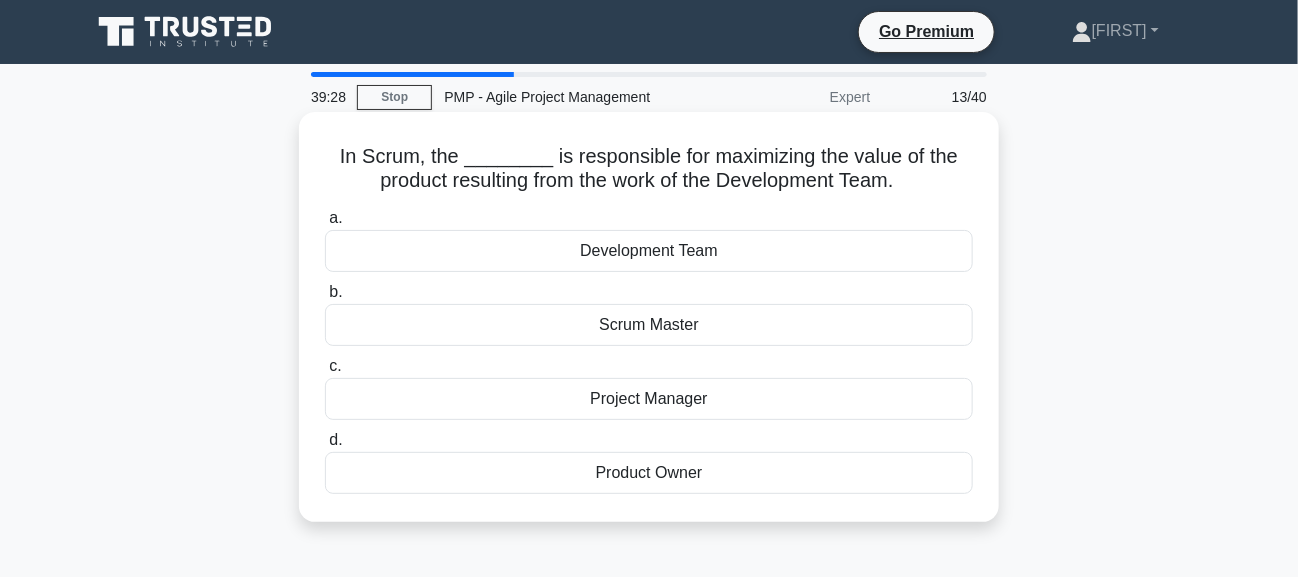 click on "Product Owner" at bounding box center (649, 473) 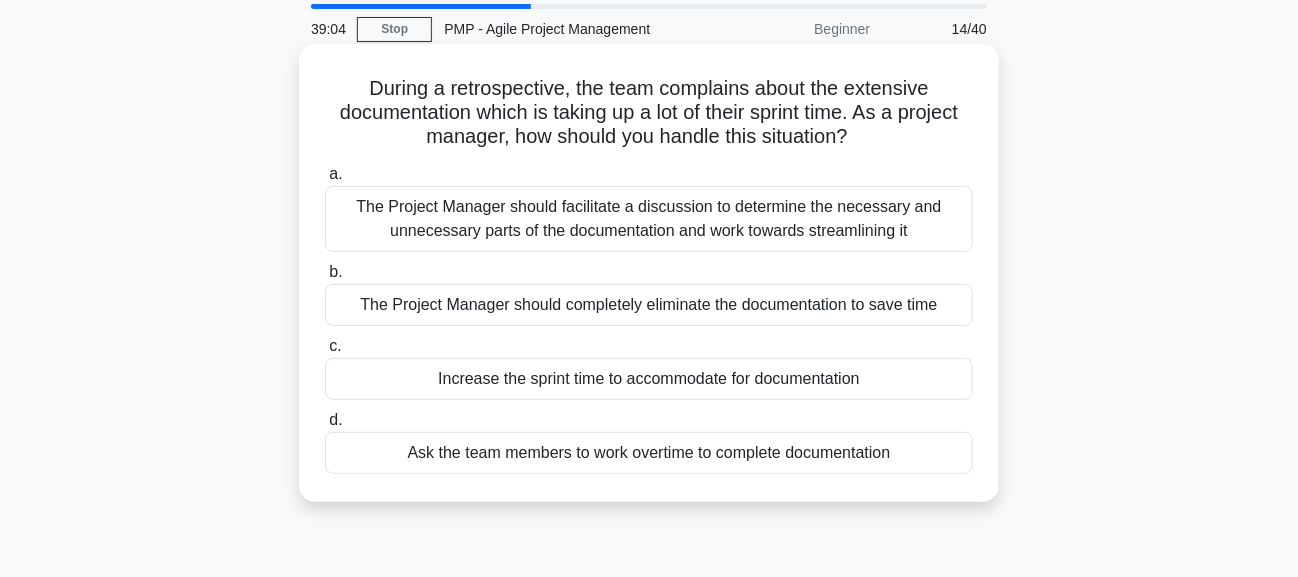 scroll, scrollTop: 99, scrollLeft: 0, axis: vertical 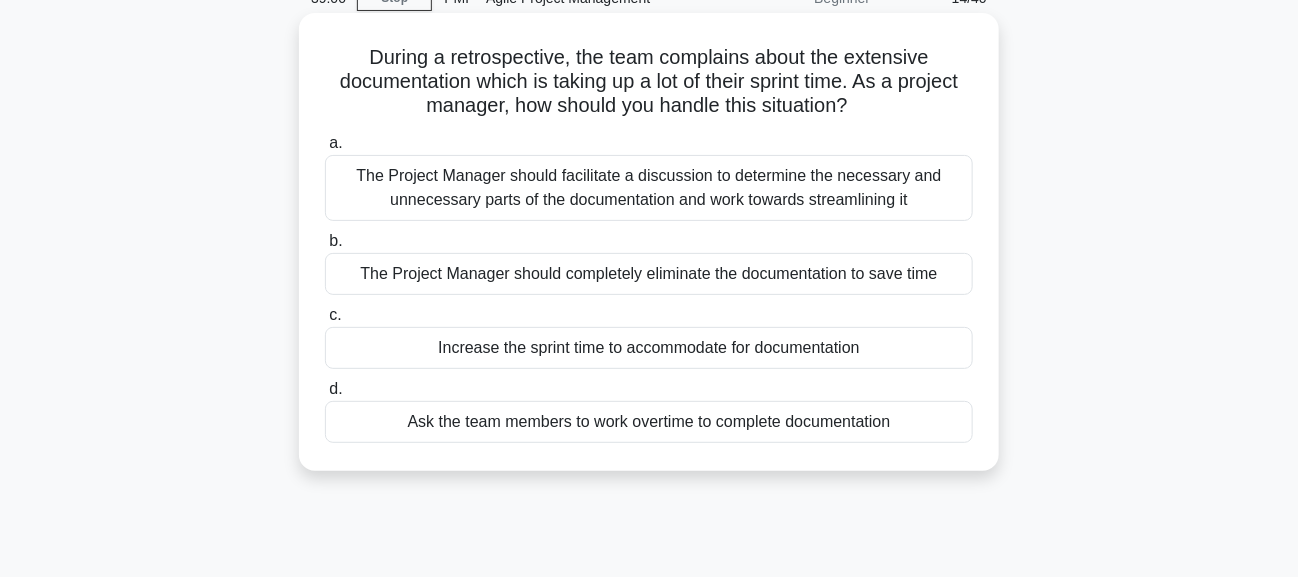 click on "The Project Manager should facilitate a discussion to determine the necessary and unnecessary parts of the documentation and work towards streamlining it" at bounding box center [649, 188] 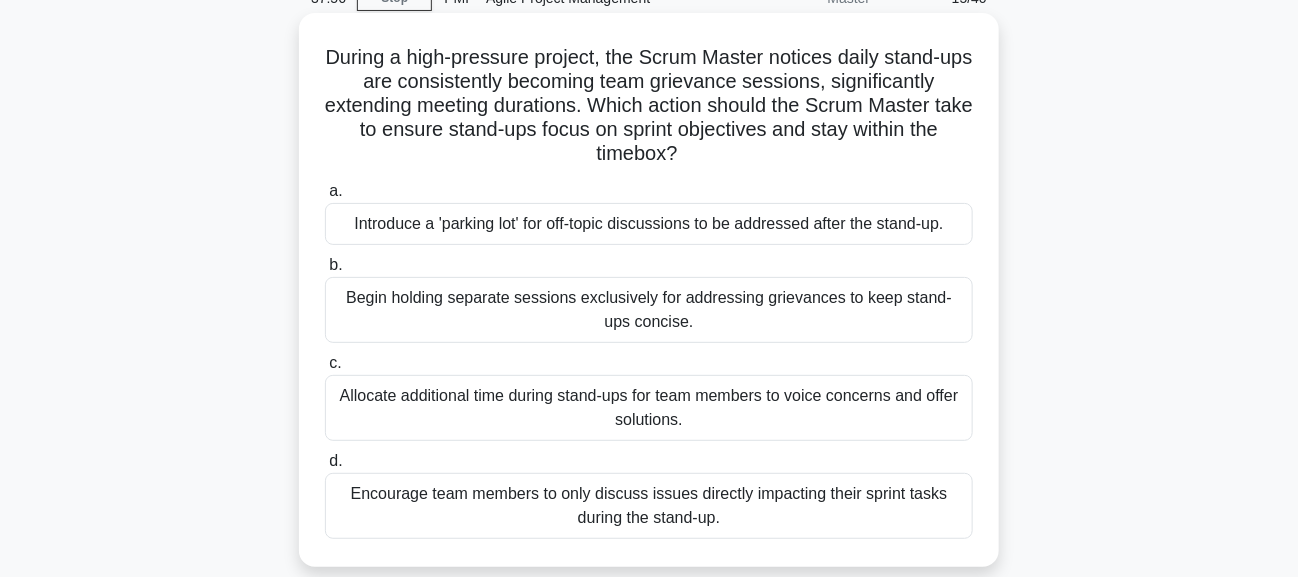 scroll, scrollTop: 200, scrollLeft: 0, axis: vertical 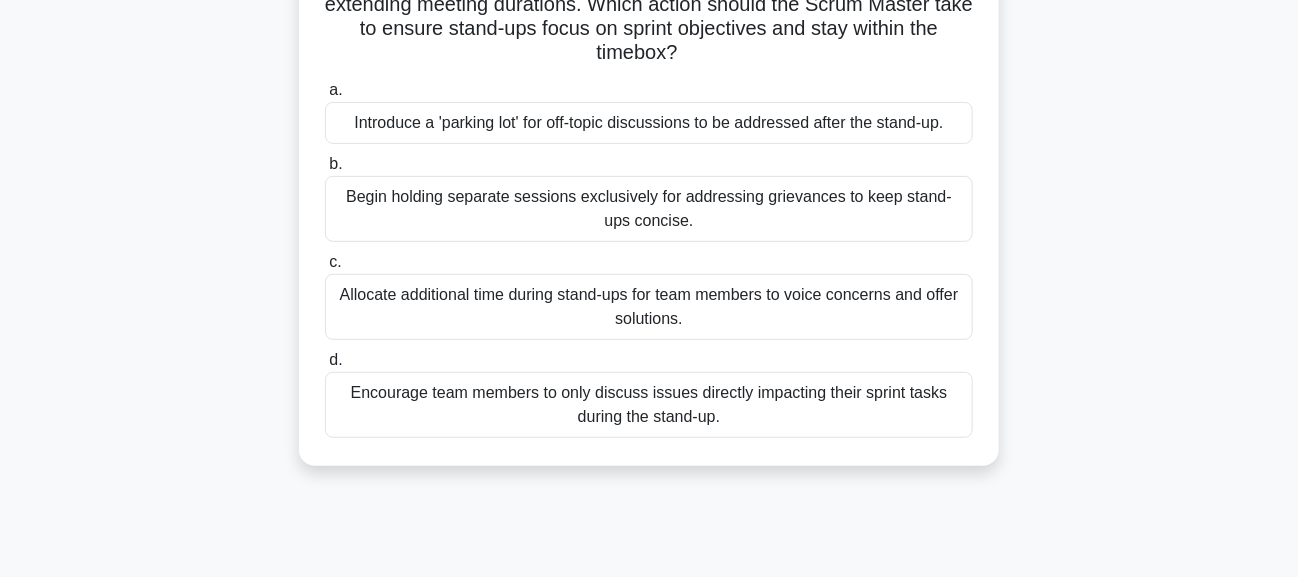 click on "Begin holding separate sessions exclusively for addressing grievances to keep stand-ups concise." at bounding box center [649, 209] 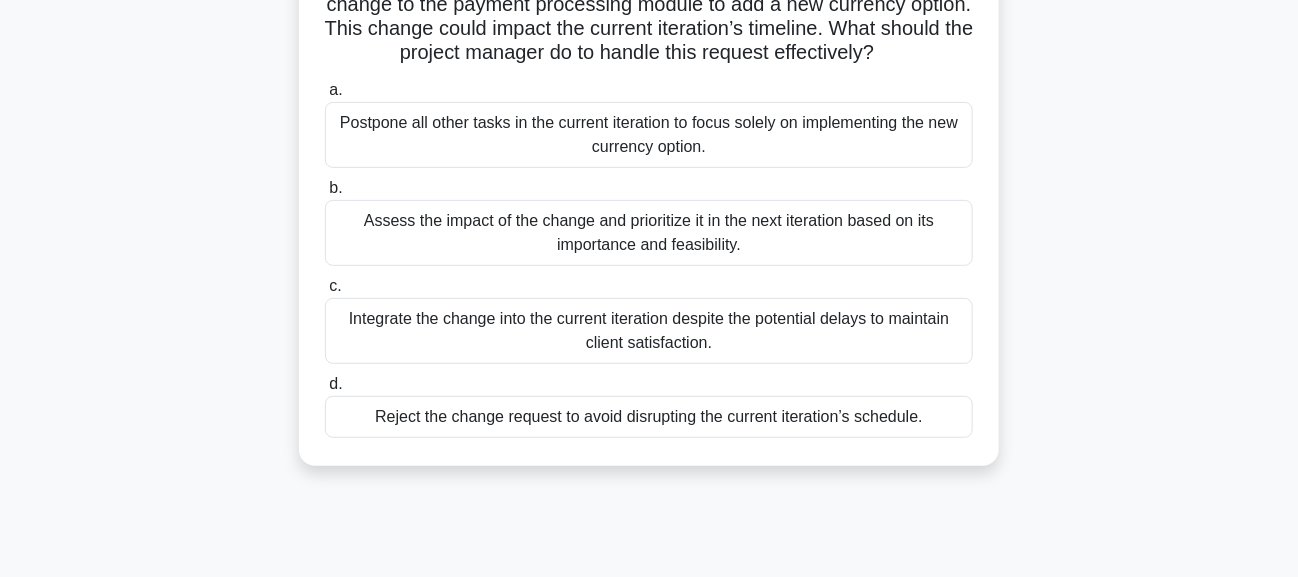 scroll, scrollTop: 99, scrollLeft: 0, axis: vertical 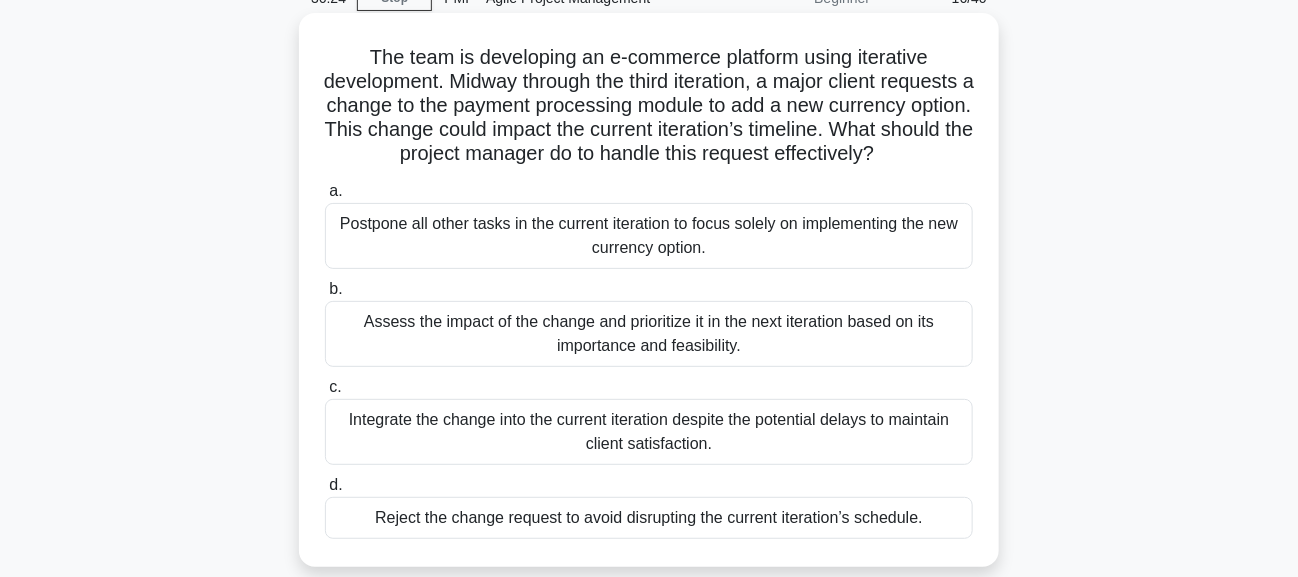 click on "Assess the impact of the change and prioritize it in the next iteration based on its importance and feasibility." at bounding box center (649, 334) 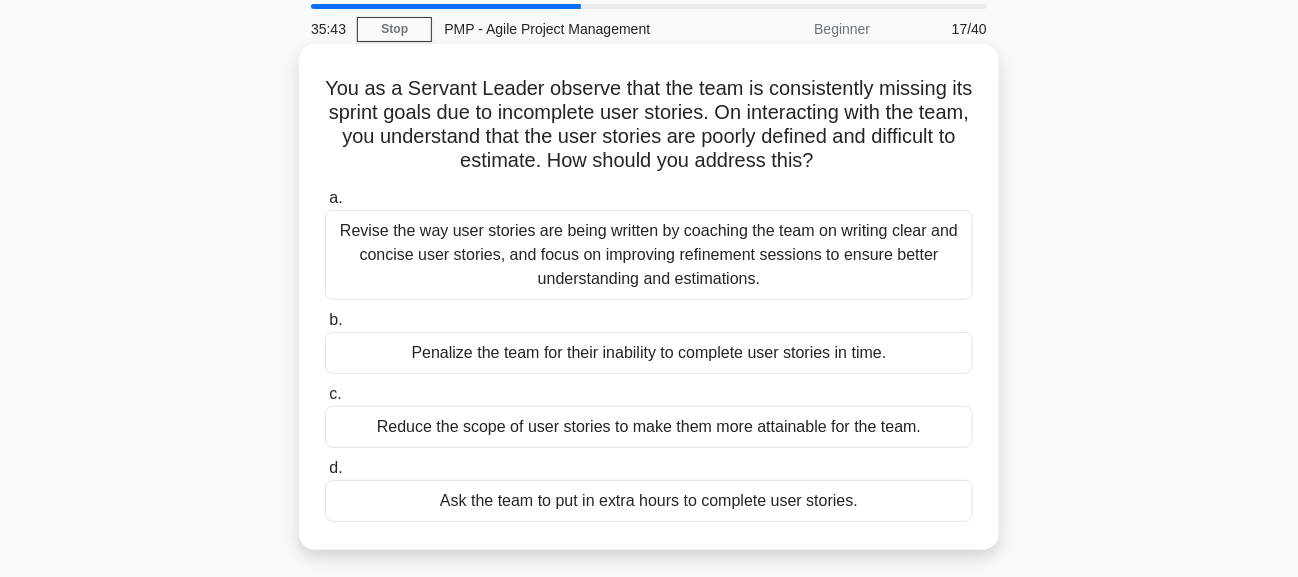 scroll, scrollTop: 99, scrollLeft: 0, axis: vertical 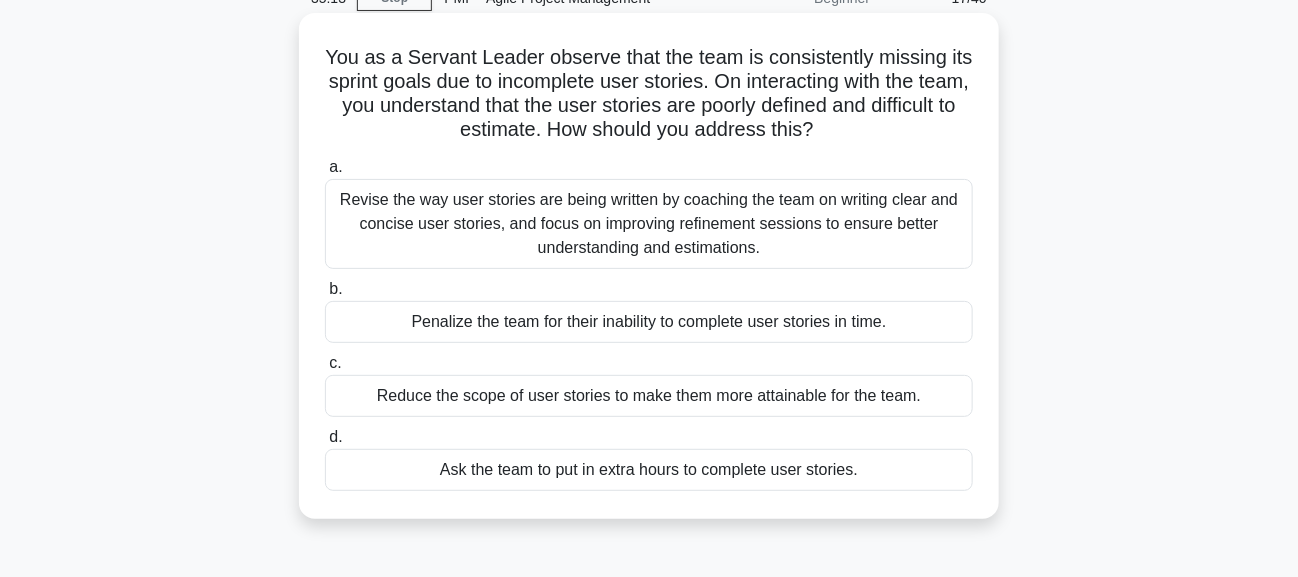 click on "Revise the way user stories are being written by coaching the team on writing clear and concise user stories, and focus on improving refinement sessions to ensure better understanding and estimations." at bounding box center [649, 224] 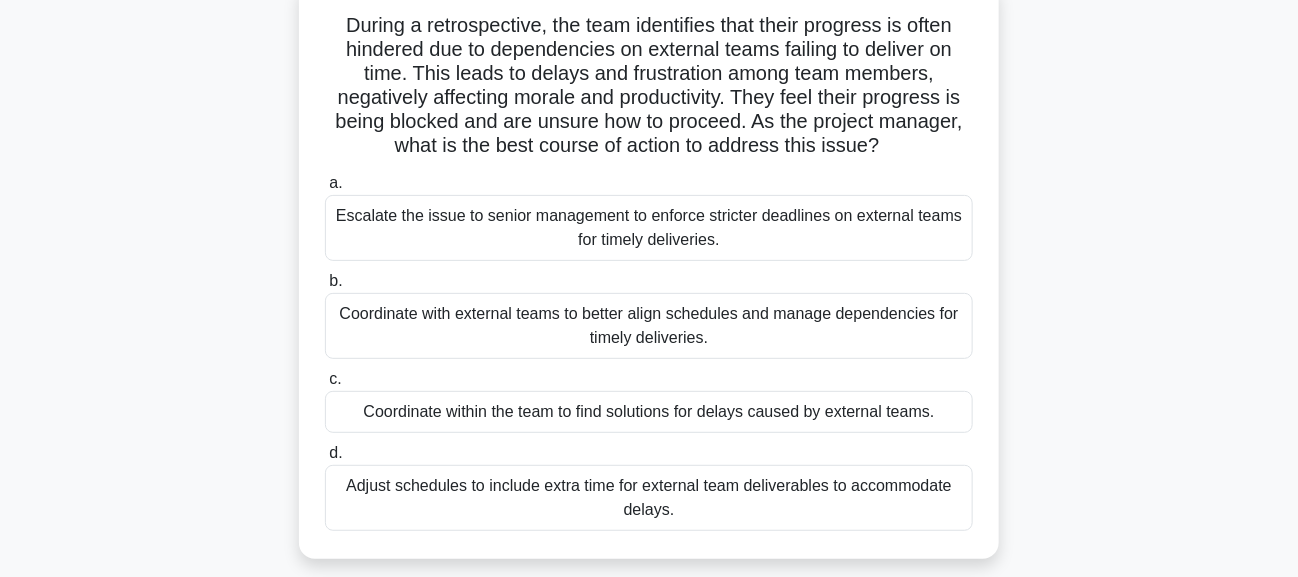 scroll, scrollTop: 99, scrollLeft: 0, axis: vertical 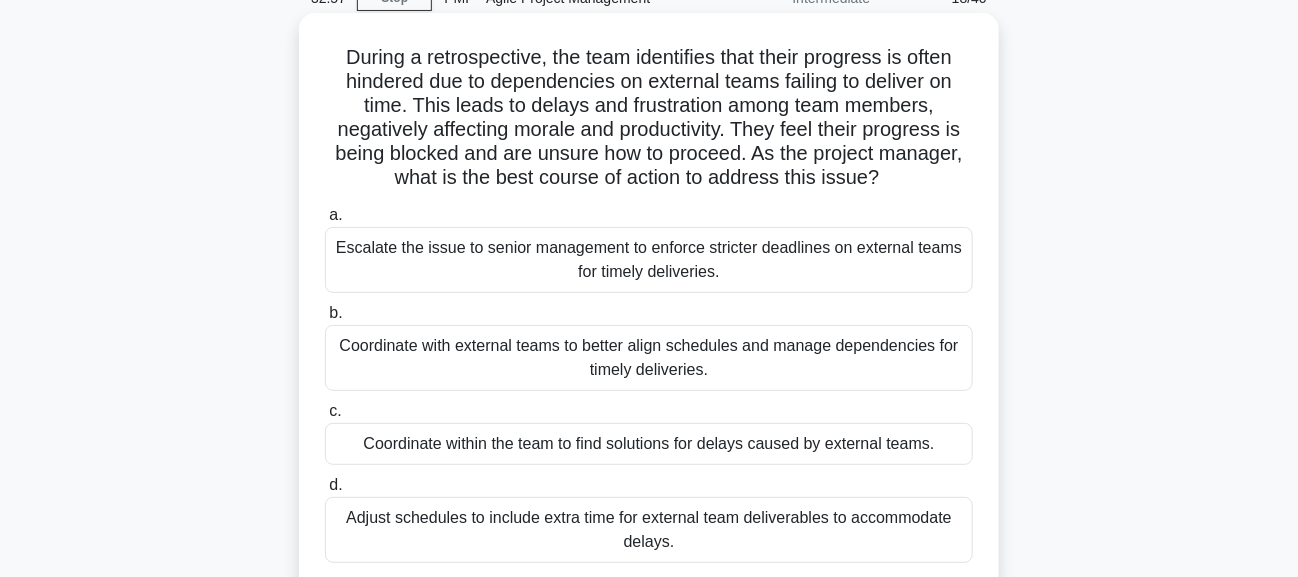 click on "Coordinate with external teams to better align schedules and manage dependencies for timely deliveries." at bounding box center [649, 358] 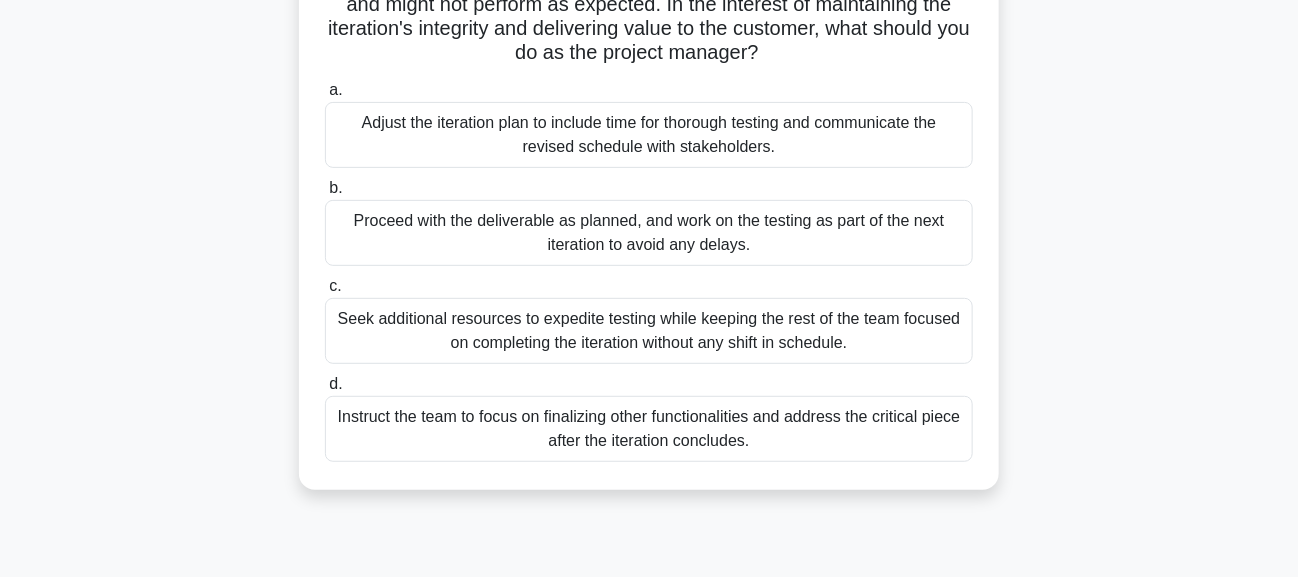 scroll, scrollTop: 99, scrollLeft: 0, axis: vertical 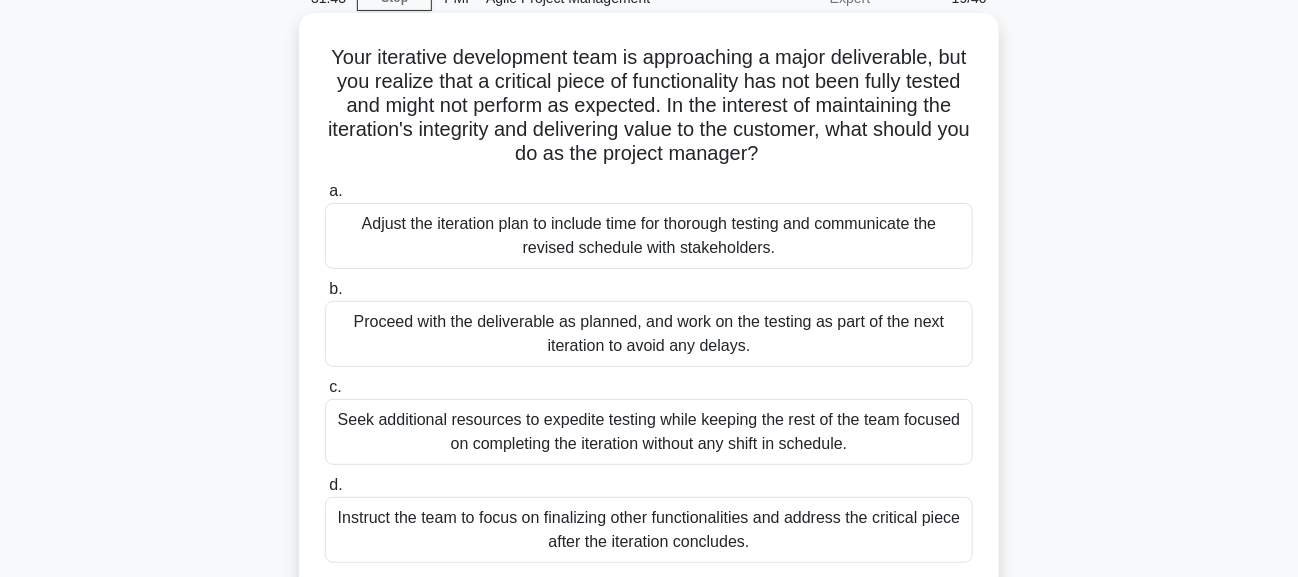click on "Proceed with the deliverable as planned, and work on the testing as part of the next iteration to avoid any delays." at bounding box center (649, 334) 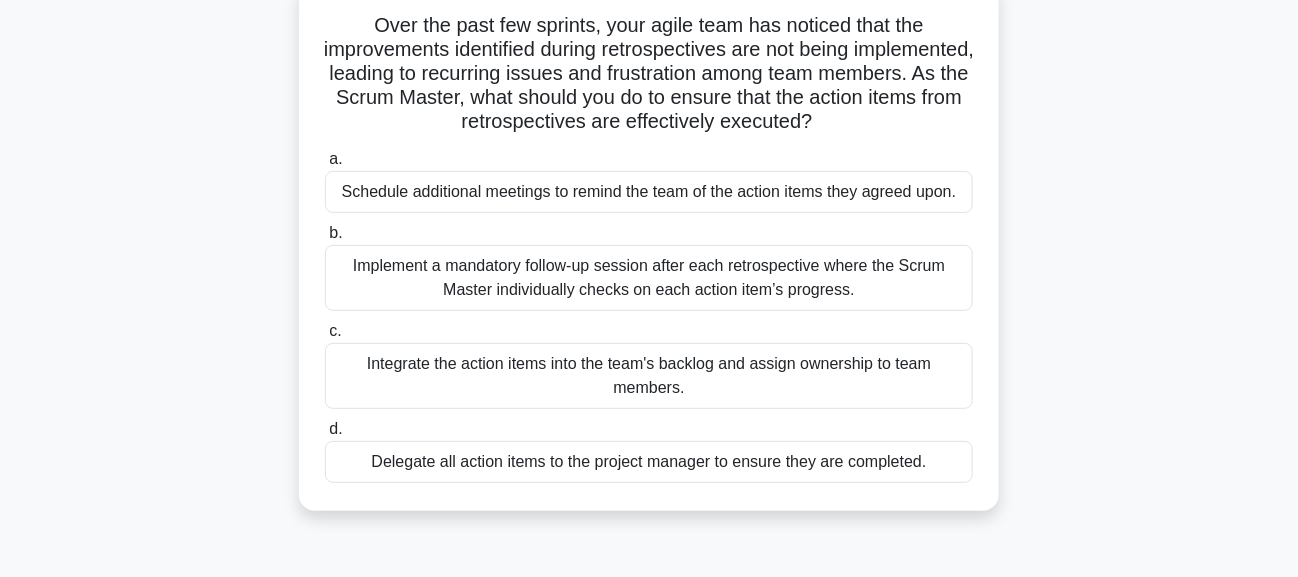 scroll, scrollTop: 99, scrollLeft: 0, axis: vertical 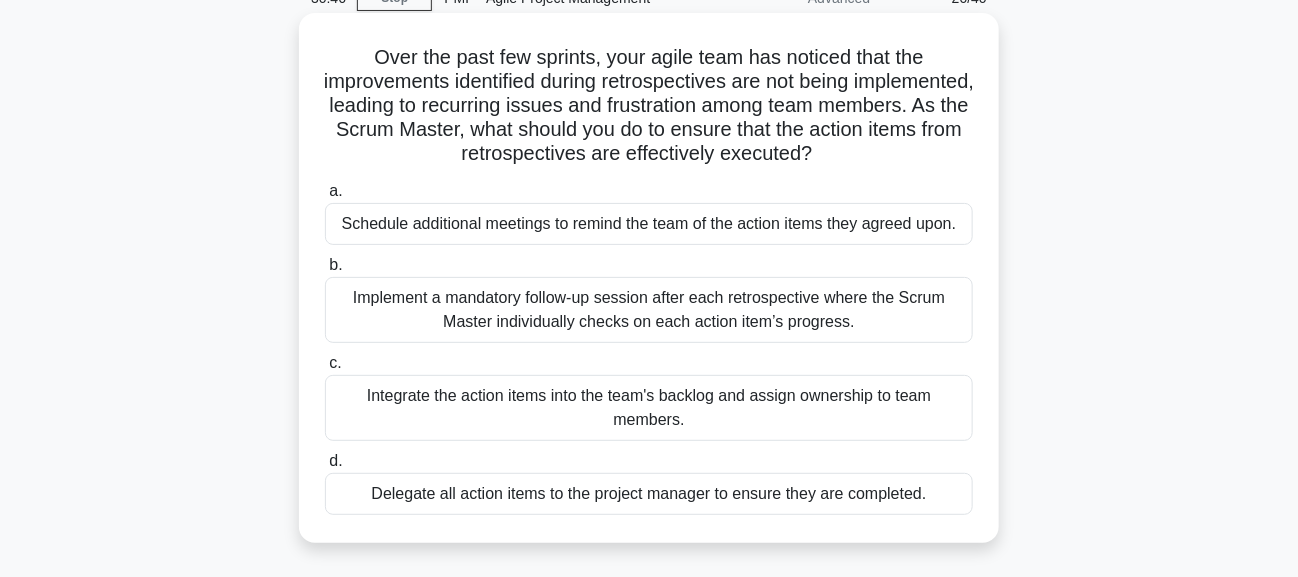 click on "Integrate the action items into the team's backlog and assign ownership to team members." at bounding box center (649, 408) 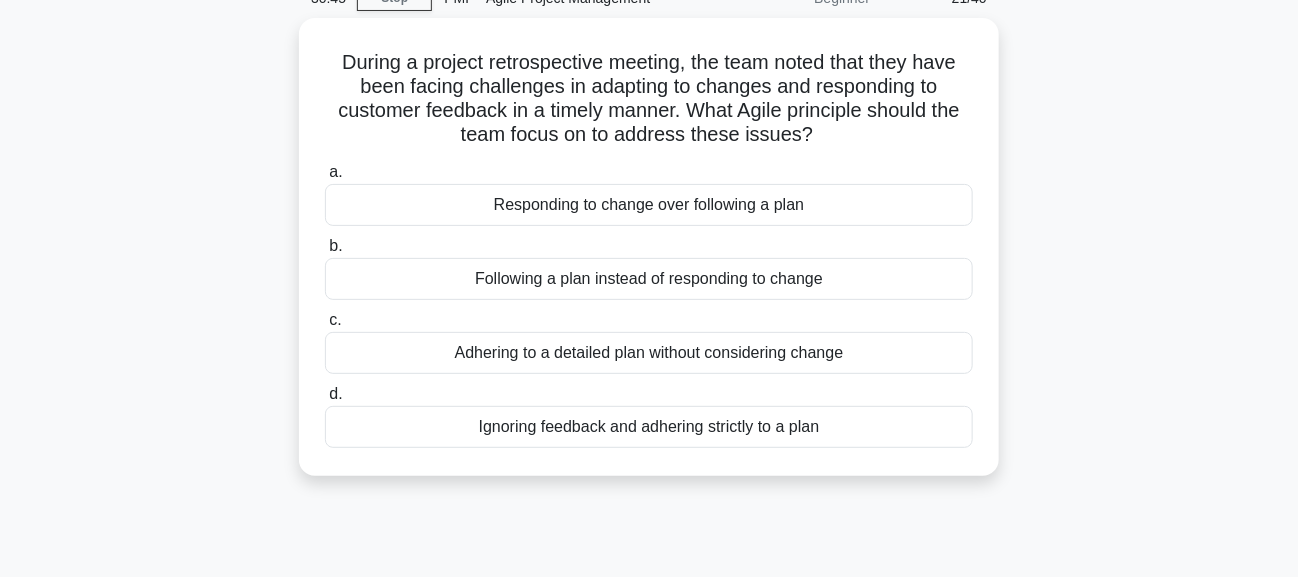 scroll, scrollTop: 0, scrollLeft: 0, axis: both 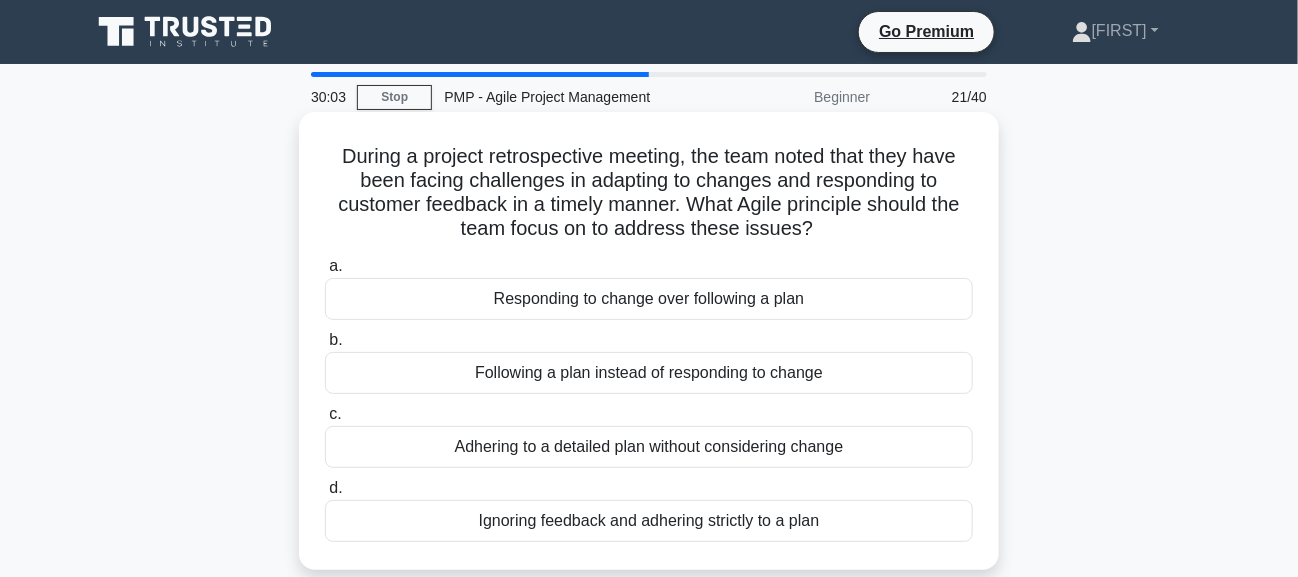 click on "Responding to change over following a plan" at bounding box center (649, 299) 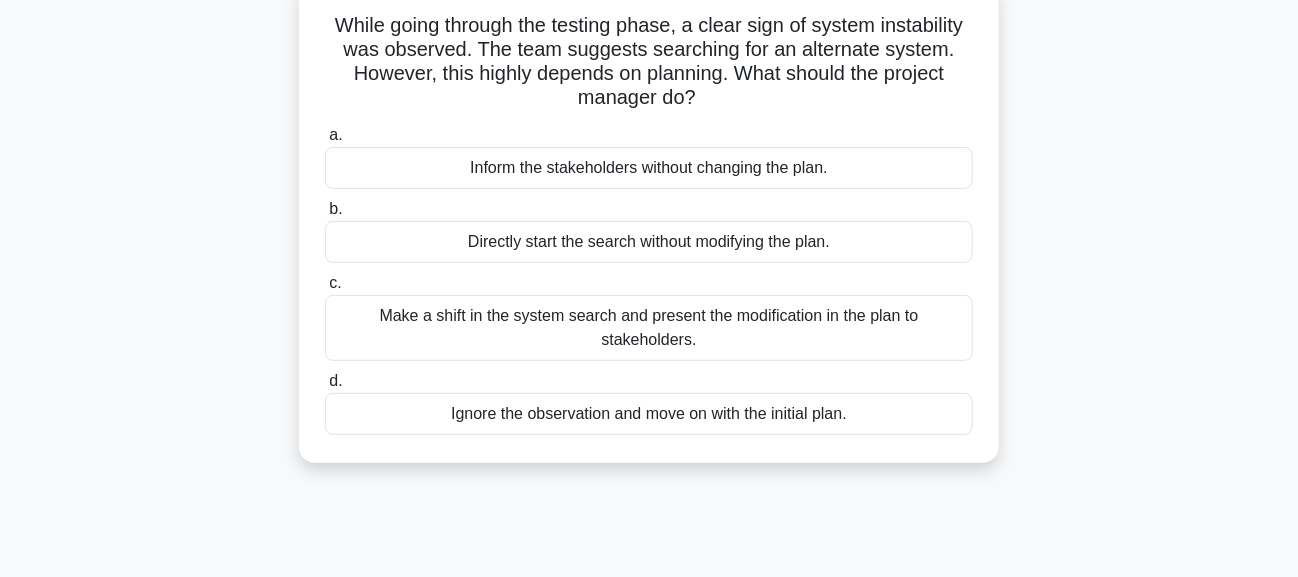 scroll, scrollTop: 99, scrollLeft: 0, axis: vertical 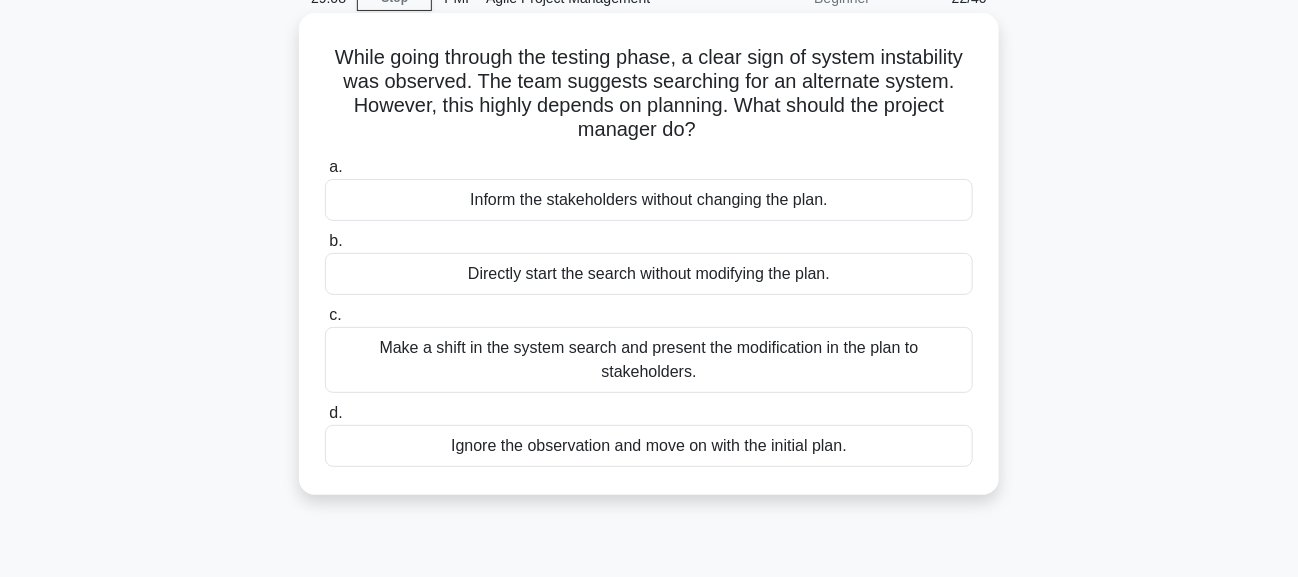 click on "Directly start the search without modifying the plan." at bounding box center [649, 274] 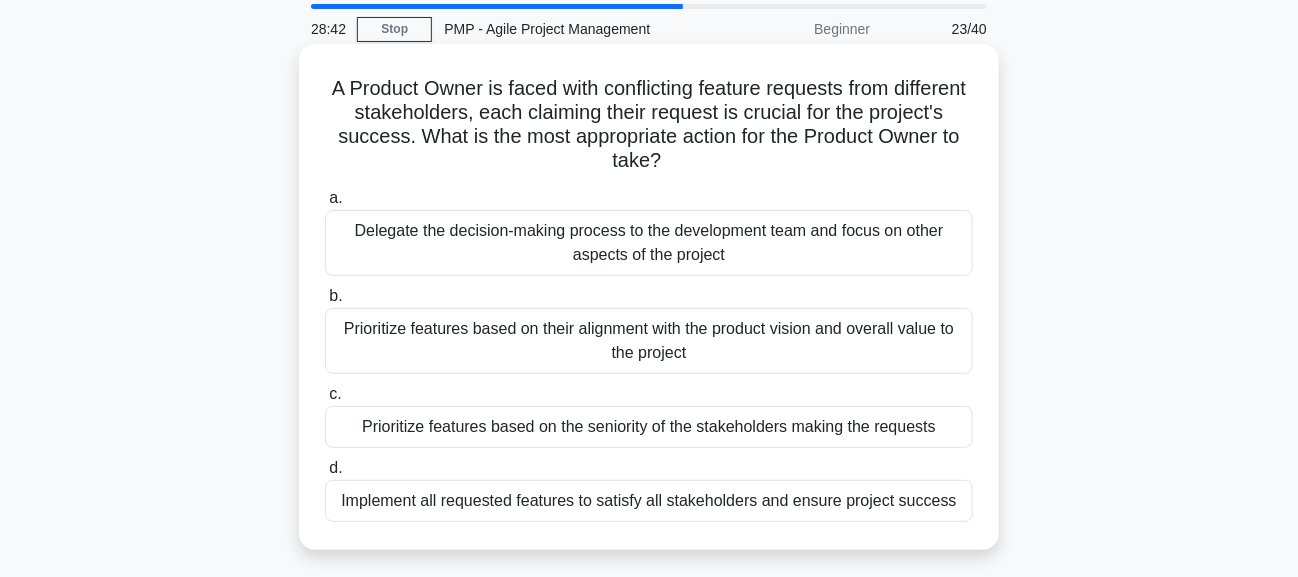 scroll, scrollTop: 99, scrollLeft: 0, axis: vertical 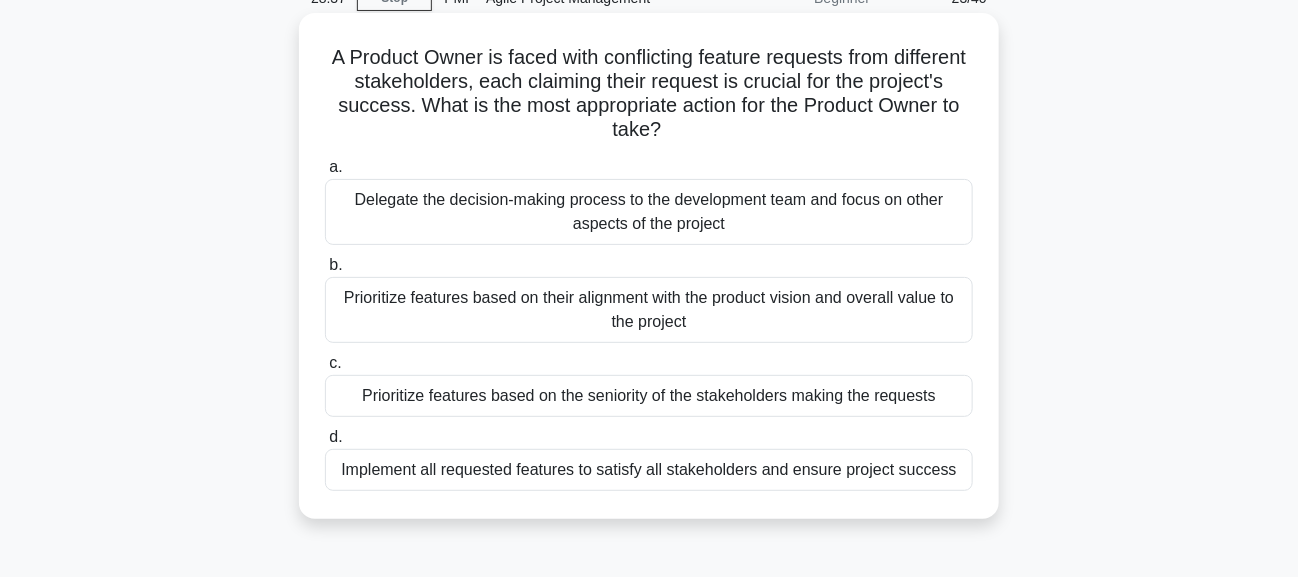 click on "Prioritize features based on their alignment with the product vision and overall value to the project" at bounding box center [649, 310] 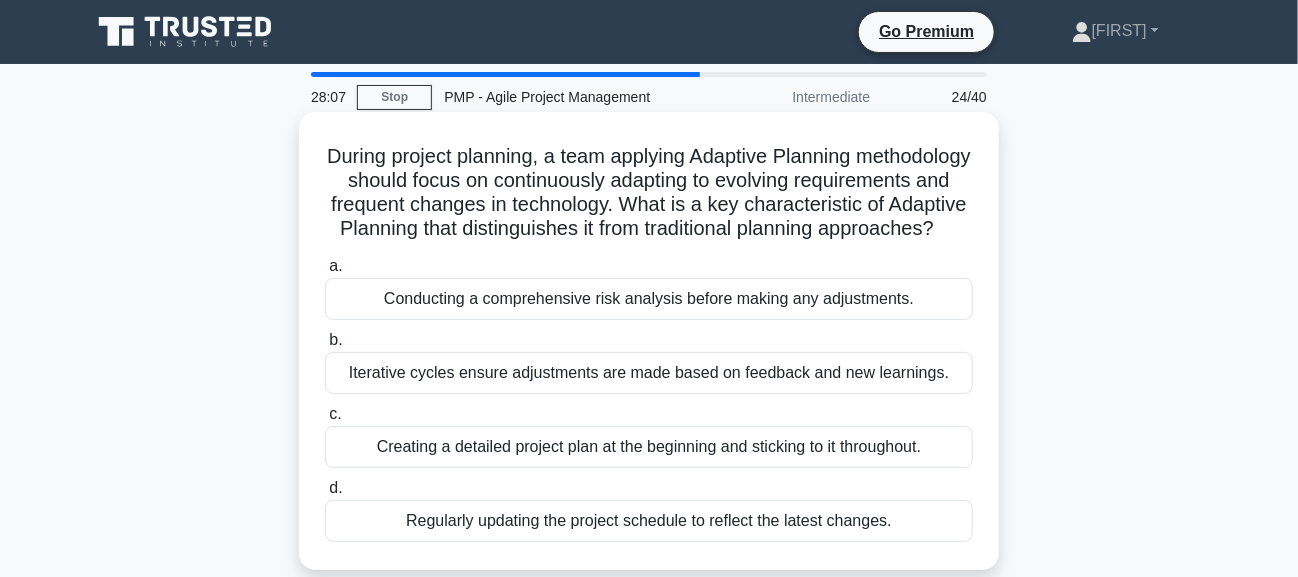 scroll, scrollTop: 99, scrollLeft: 0, axis: vertical 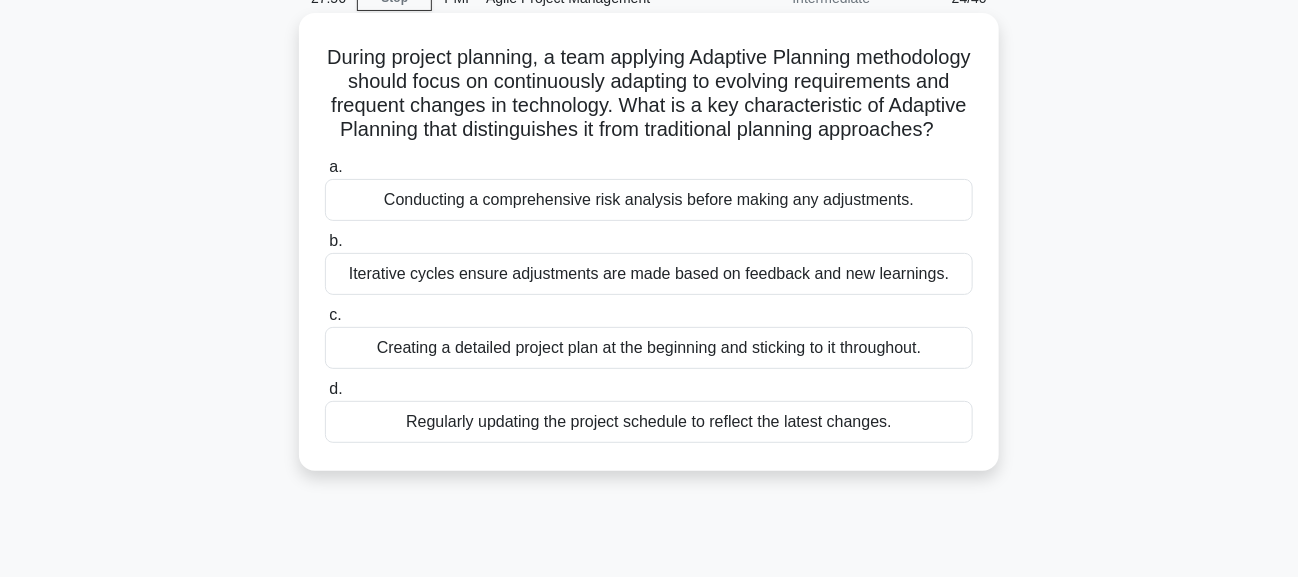 click on "Iterative cycles ensure adjustments are made based on feedback and new learnings." at bounding box center [649, 274] 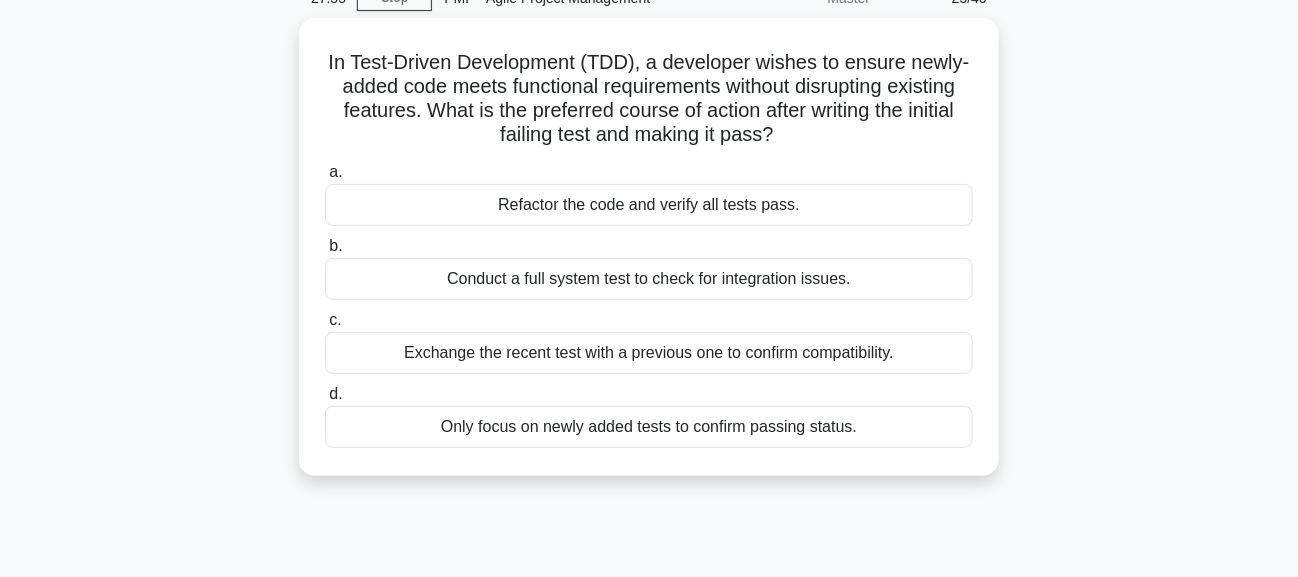 scroll, scrollTop: 0, scrollLeft: 0, axis: both 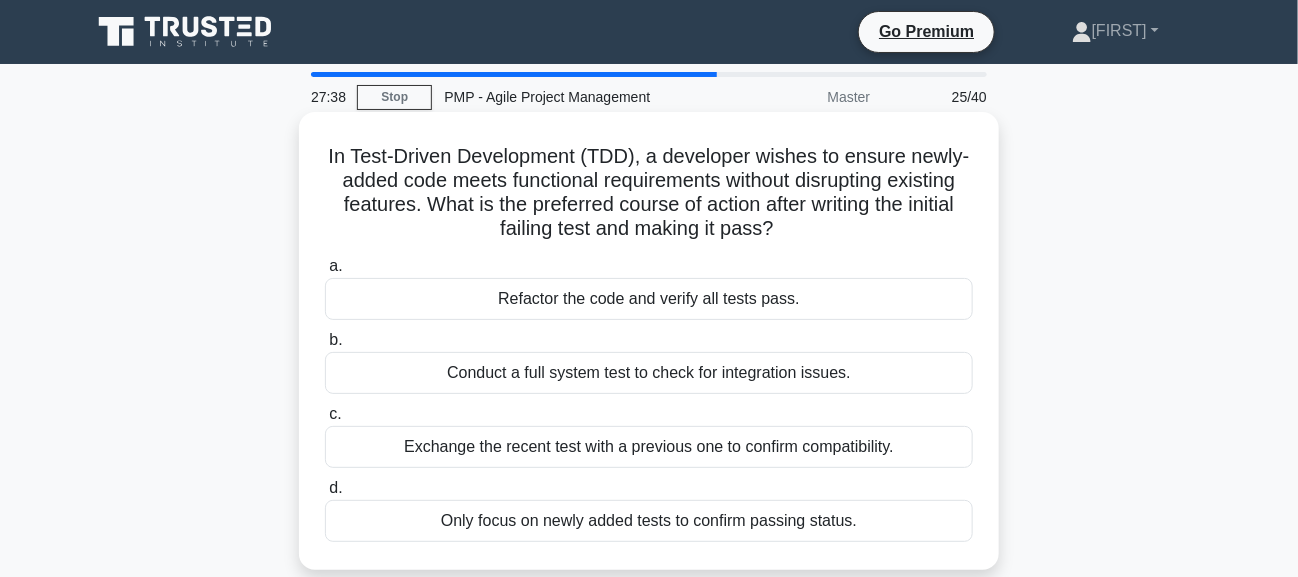 click on "Refactor the code and verify all tests pass." at bounding box center [649, 299] 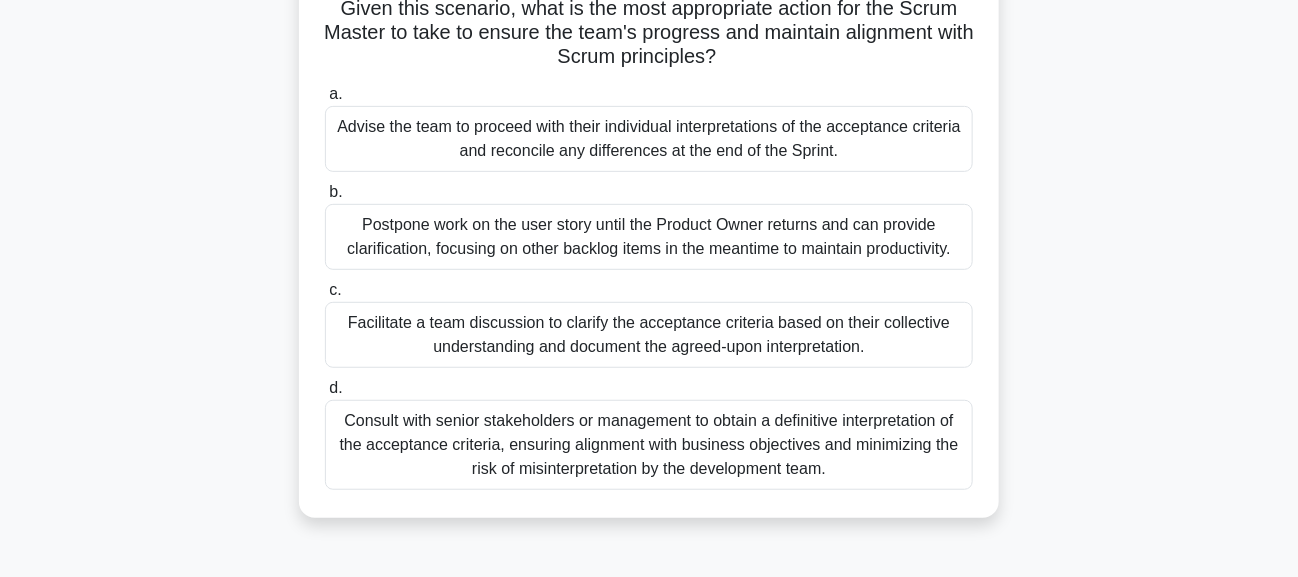 scroll, scrollTop: 300, scrollLeft: 0, axis: vertical 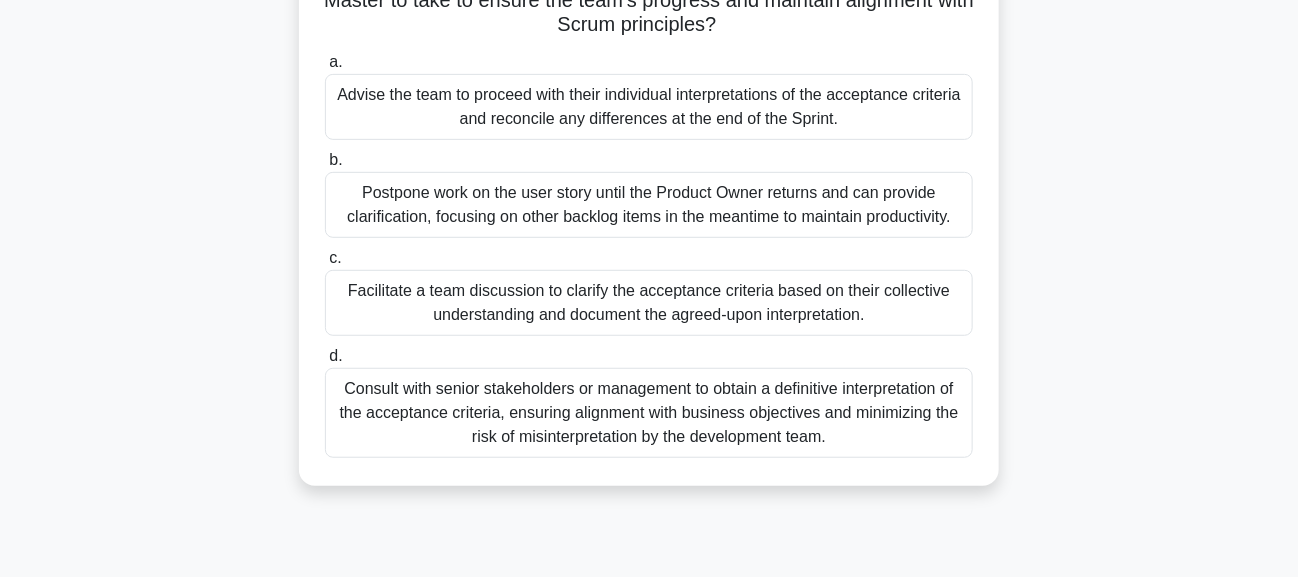 click on "Consult with senior stakeholders or management to obtain a definitive interpretation of the acceptance criteria, ensuring alignment with business objectives and minimizing the risk of misinterpretation by the development team." at bounding box center [649, 413] 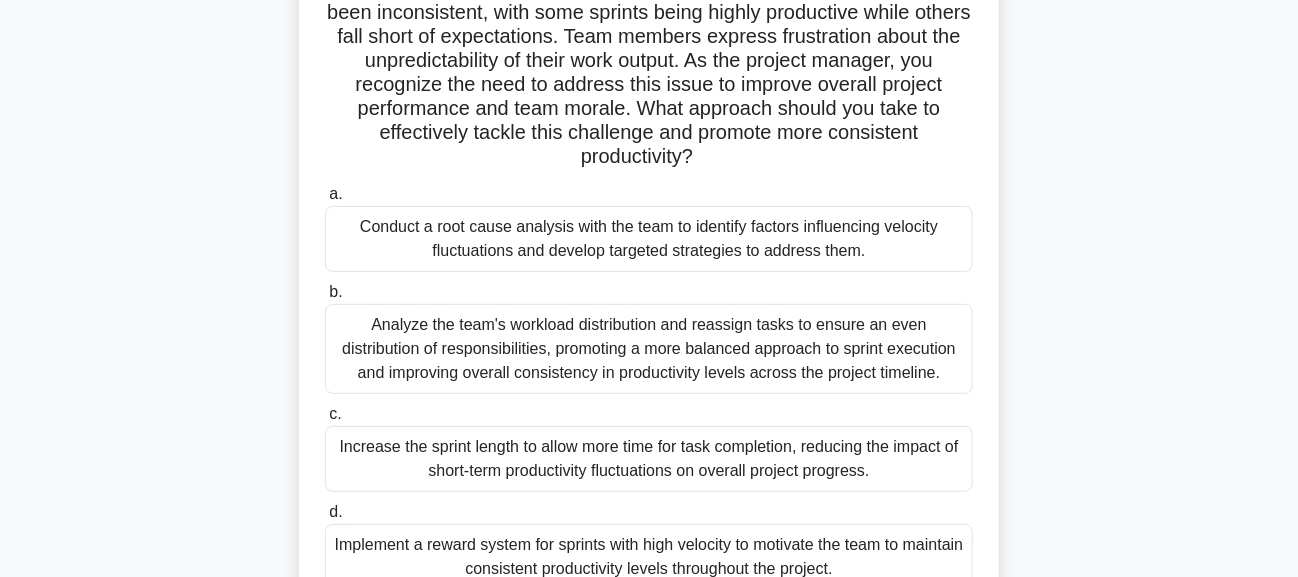 scroll, scrollTop: 200, scrollLeft: 0, axis: vertical 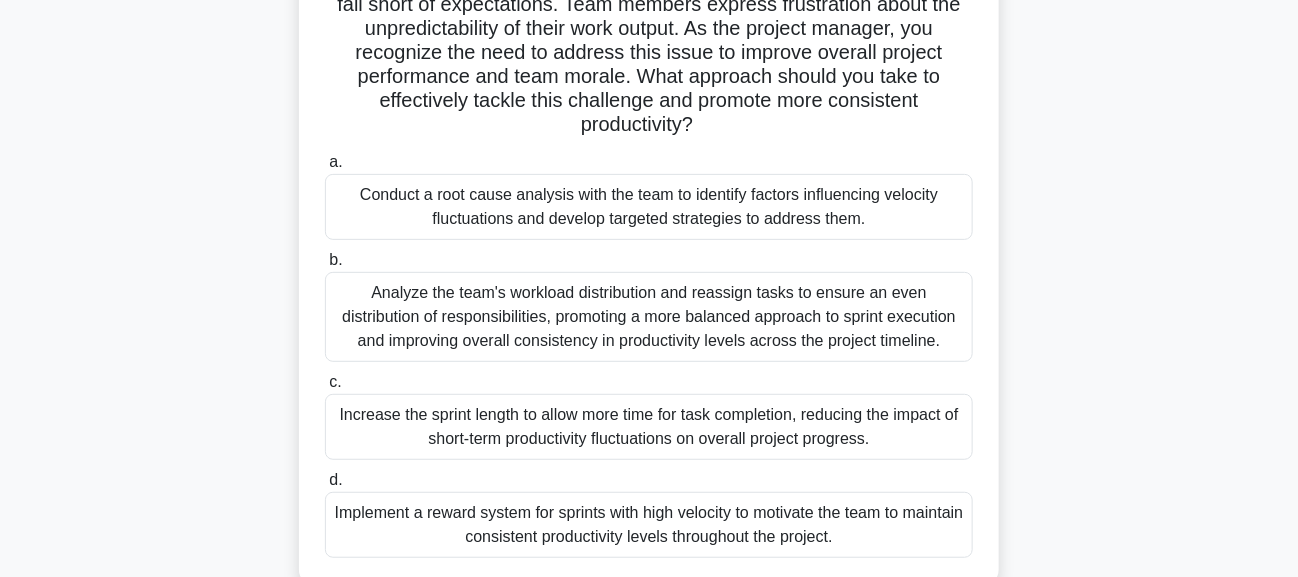 click on "Conduct a root cause analysis with the team to identify factors influencing velocity fluctuations and develop targeted strategies to address them." at bounding box center [649, 207] 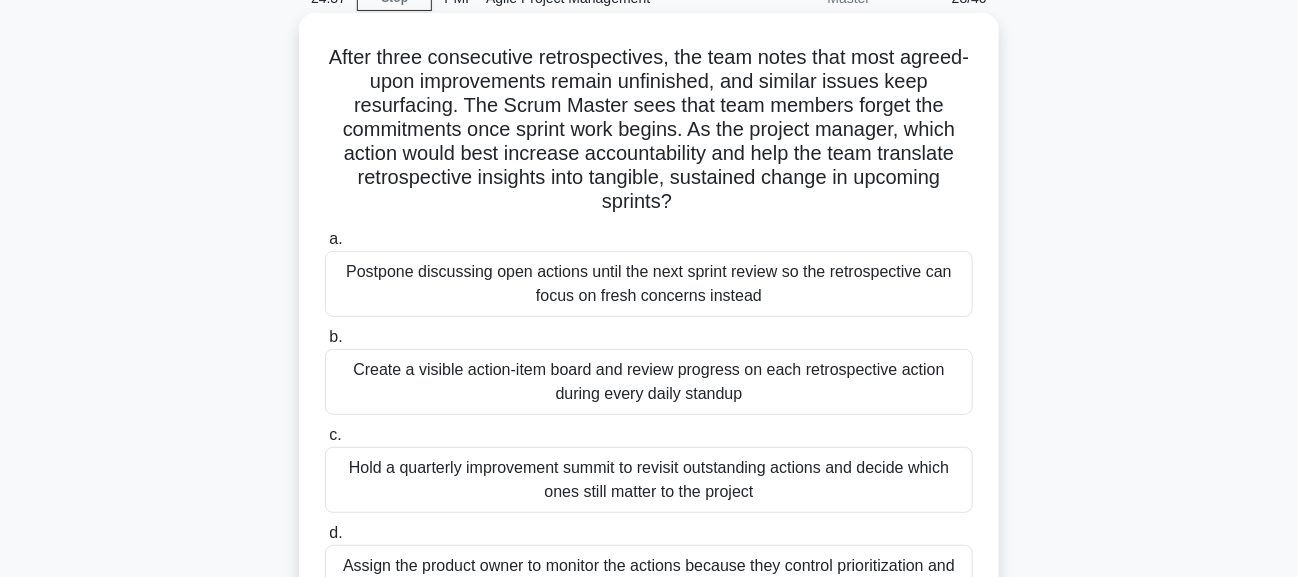 scroll, scrollTop: 200, scrollLeft: 0, axis: vertical 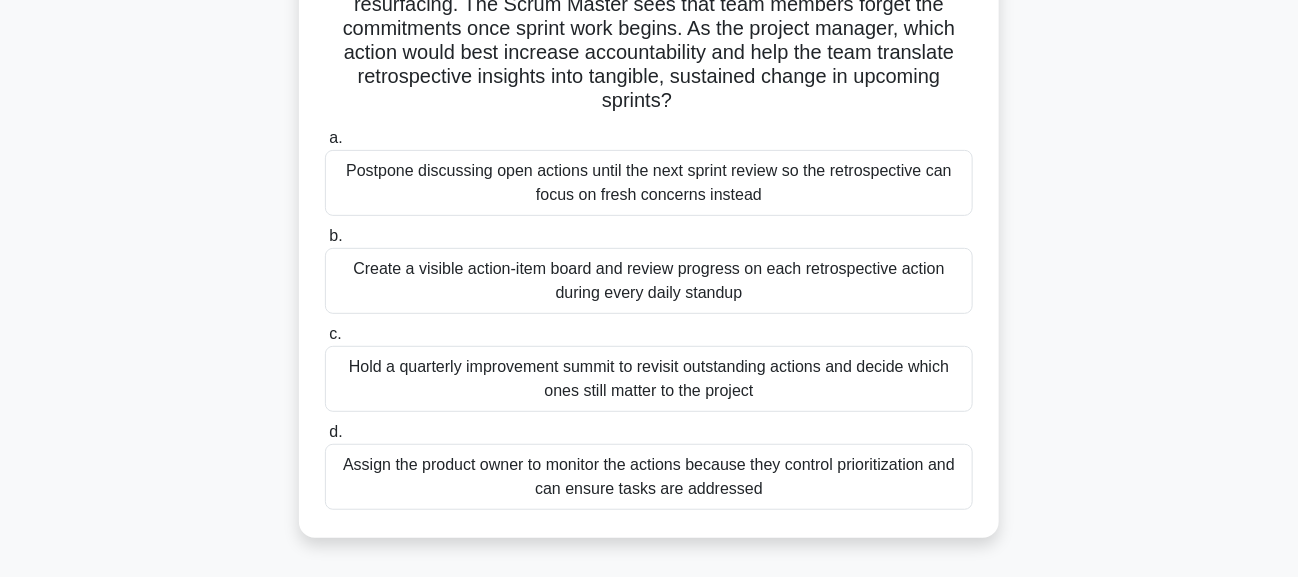 click on "Create a visible action-item board and review progress on each retrospective action during every daily standup" at bounding box center (649, 281) 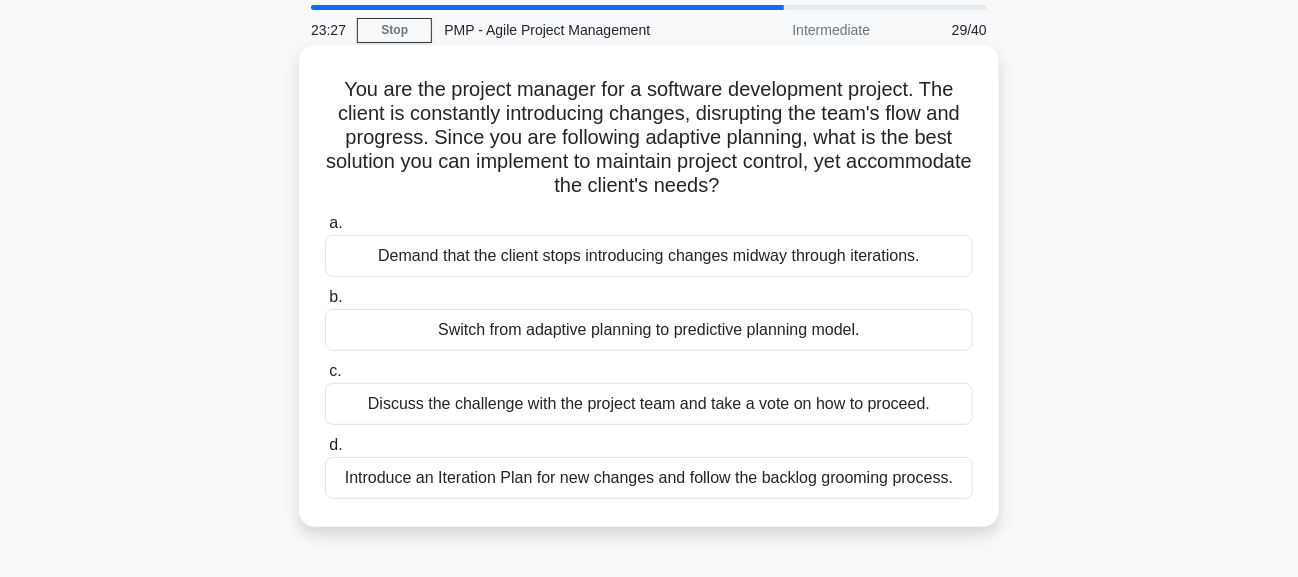 scroll, scrollTop: 99, scrollLeft: 0, axis: vertical 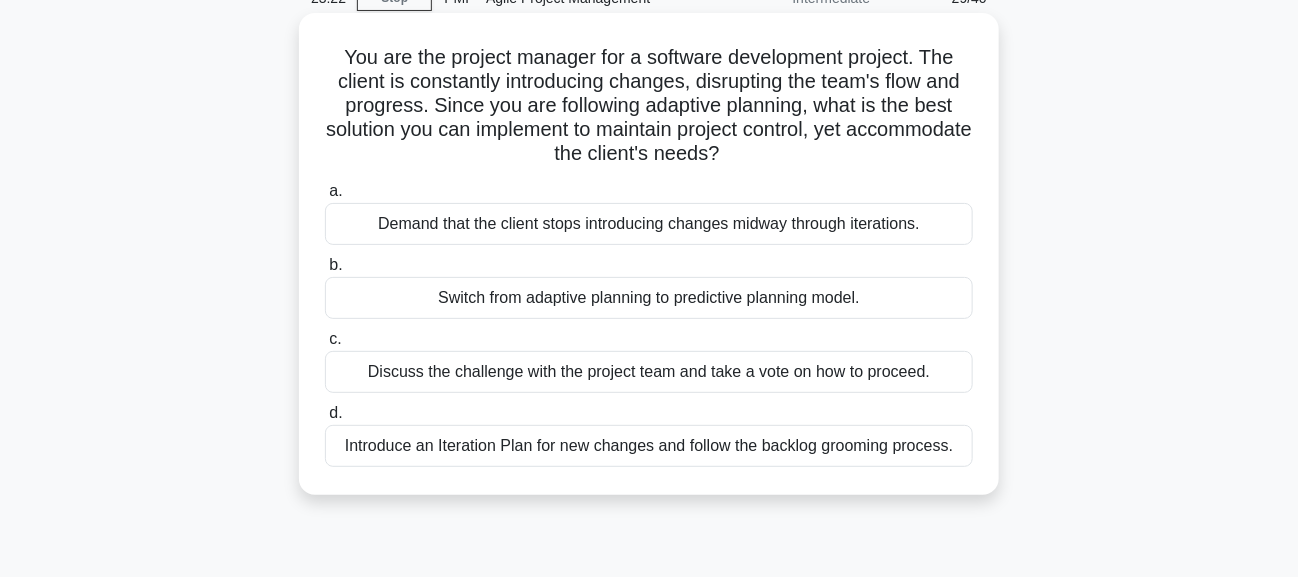 click on "Introduce an Iteration Plan for new changes and follow the backlog grooming process." at bounding box center [649, 446] 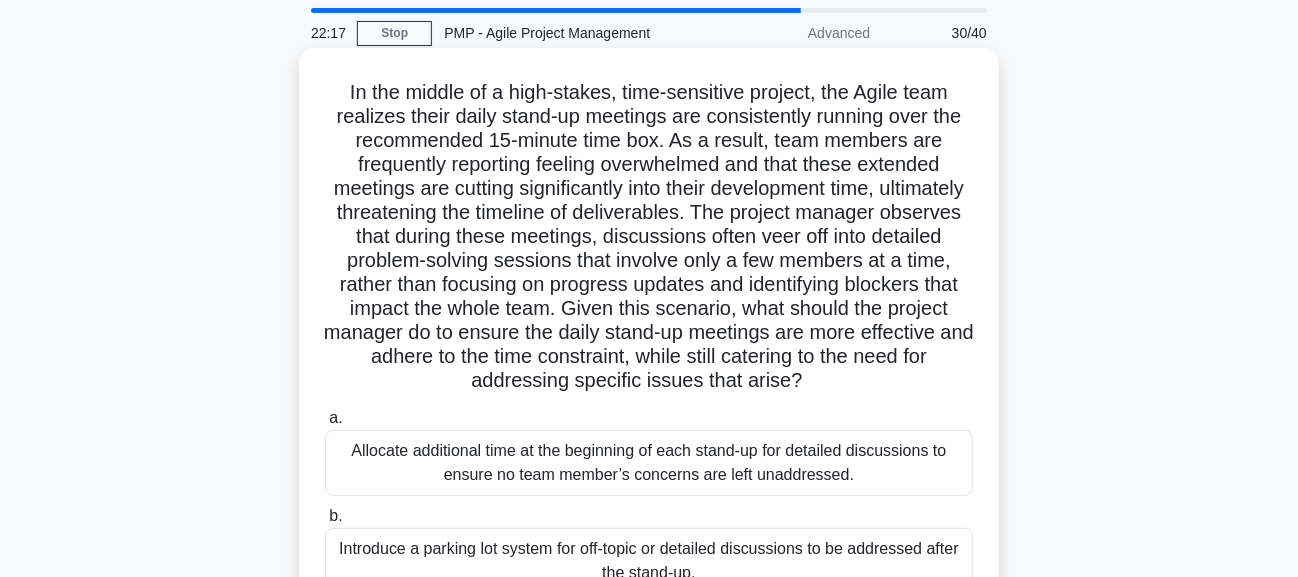 scroll, scrollTop: 0, scrollLeft: 0, axis: both 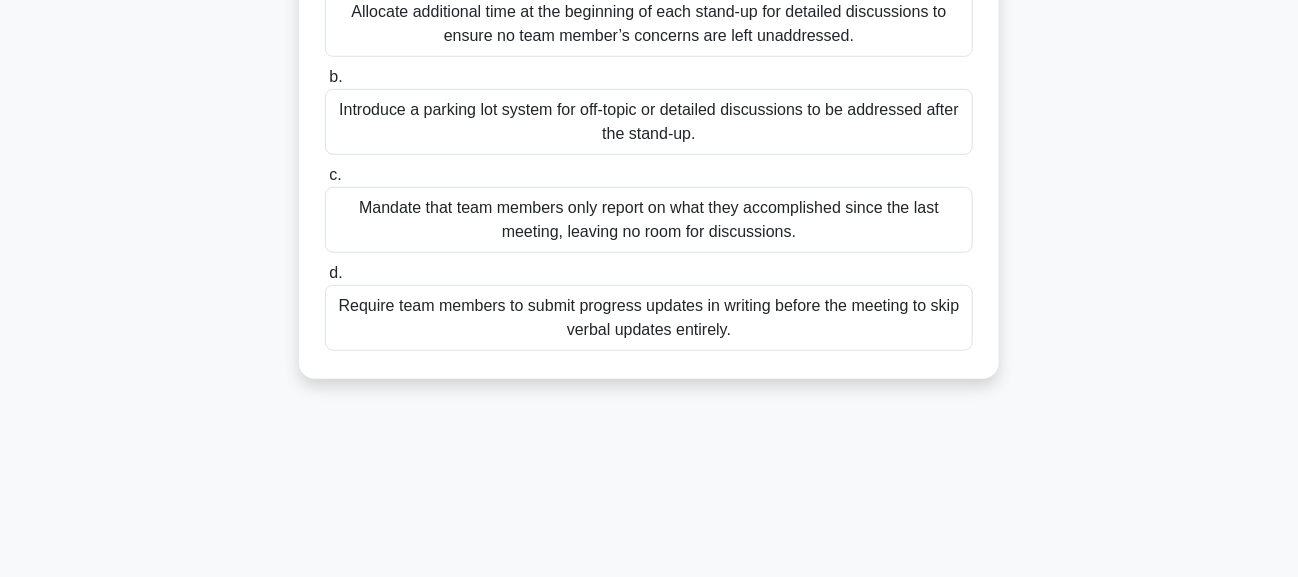 drag, startPoint x: 339, startPoint y: 153, endPoint x: 785, endPoint y: 329, distance: 479.47055 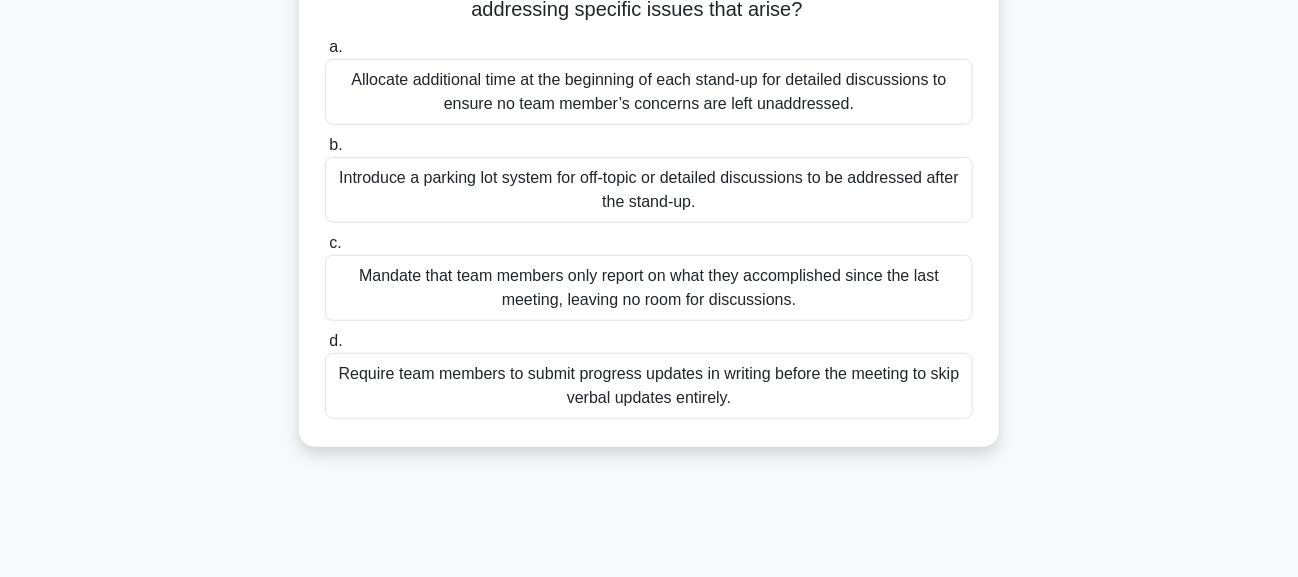 scroll, scrollTop: 403, scrollLeft: 0, axis: vertical 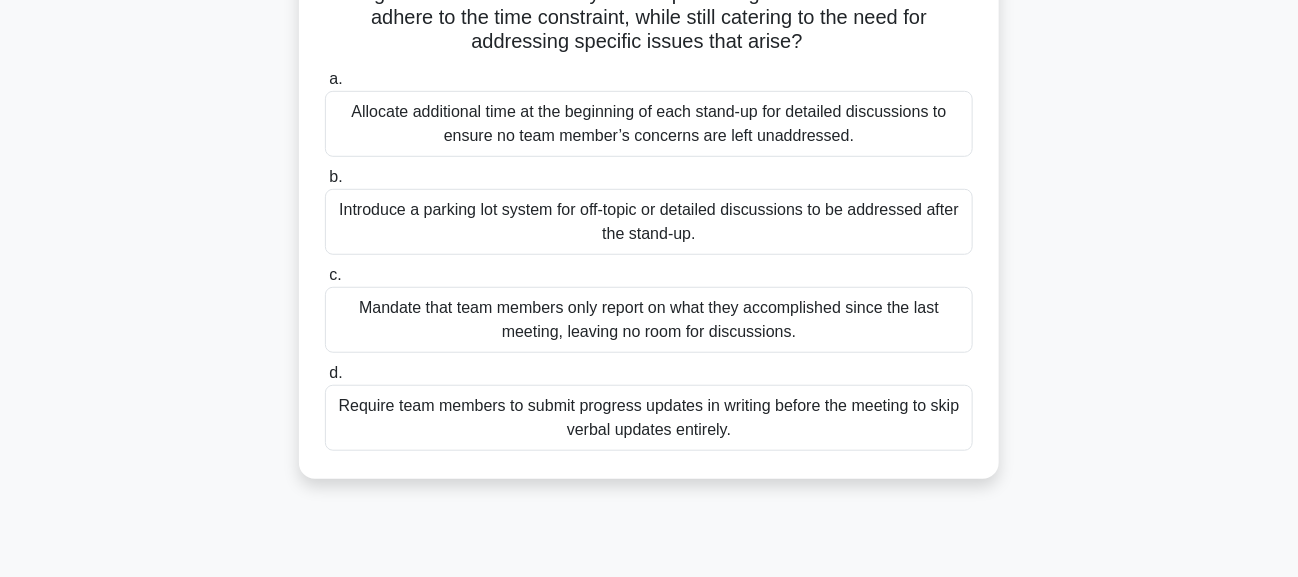 click on "Introduce a parking lot system for off-topic or detailed discussions to be addressed after the stand-up." at bounding box center (649, 222) 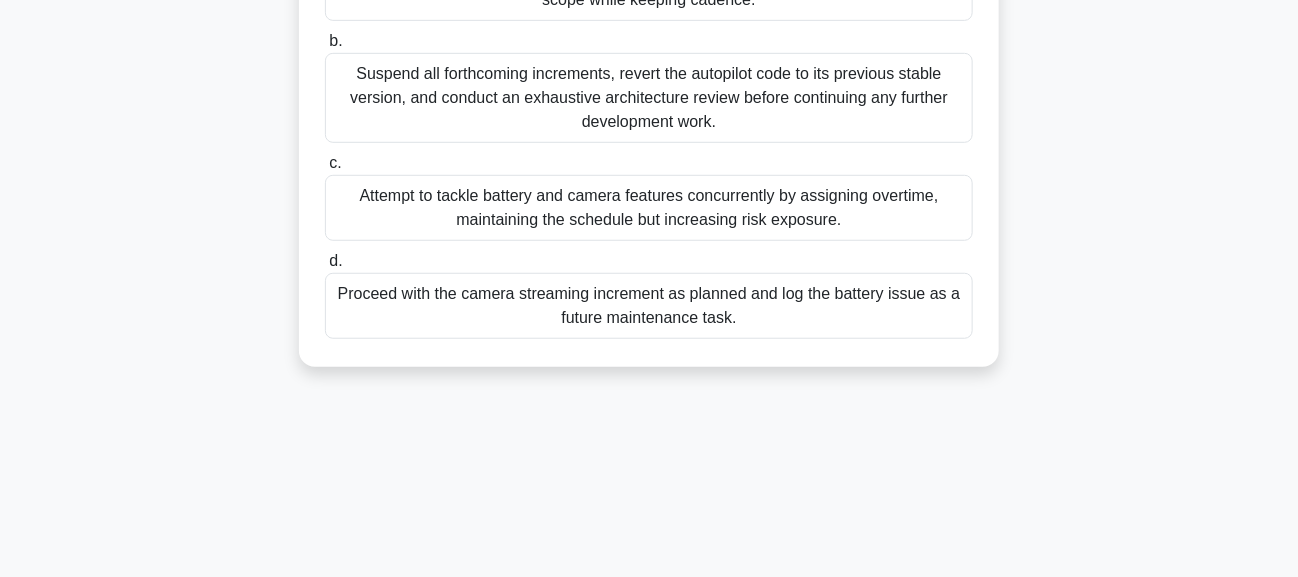 scroll, scrollTop: 300, scrollLeft: 0, axis: vertical 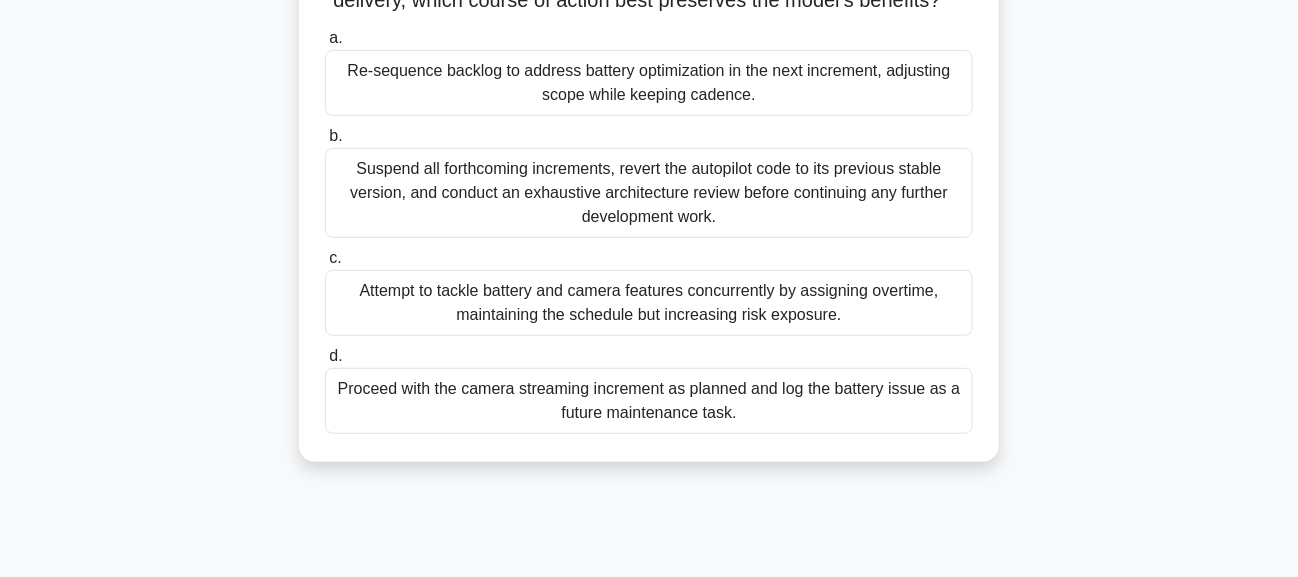 click on "Re-sequence backlog to address battery optimization in the next increment, adjusting scope while keeping cadence." at bounding box center (649, 83) 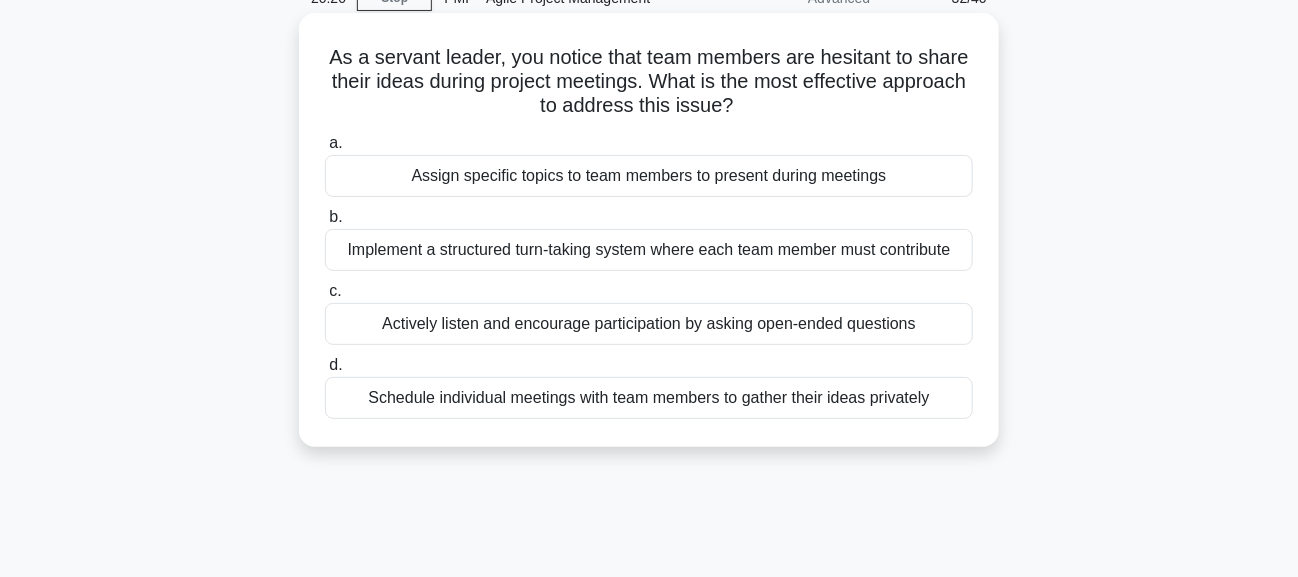 scroll, scrollTop: 0, scrollLeft: 0, axis: both 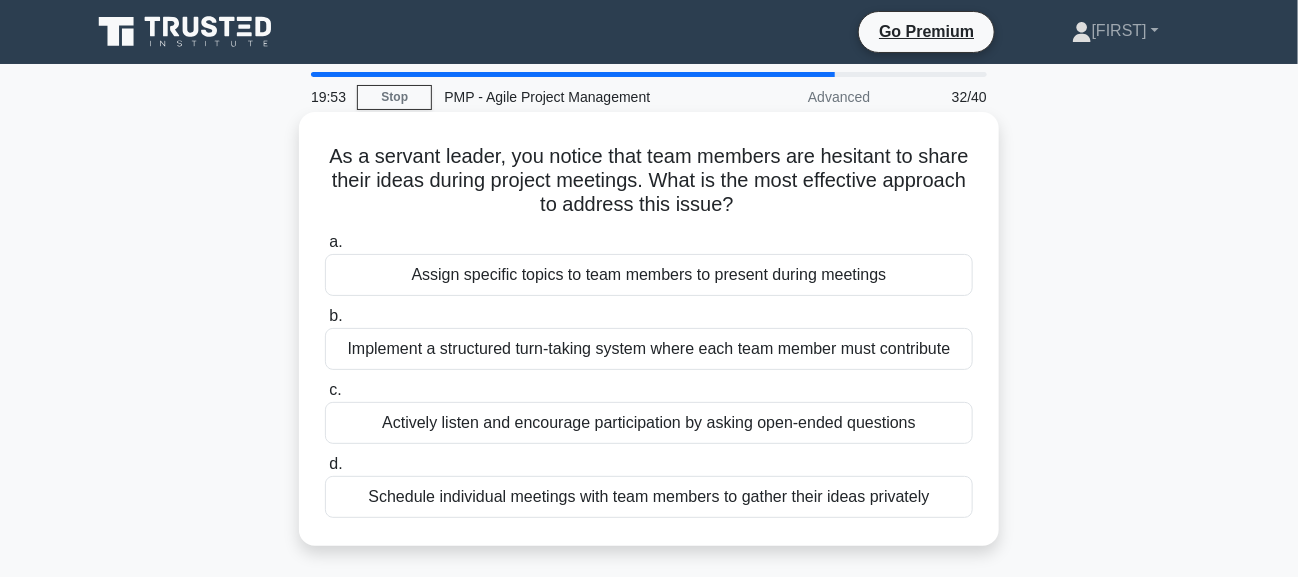 click on "Actively listen and encourage participation by asking open-ended questions" at bounding box center (649, 423) 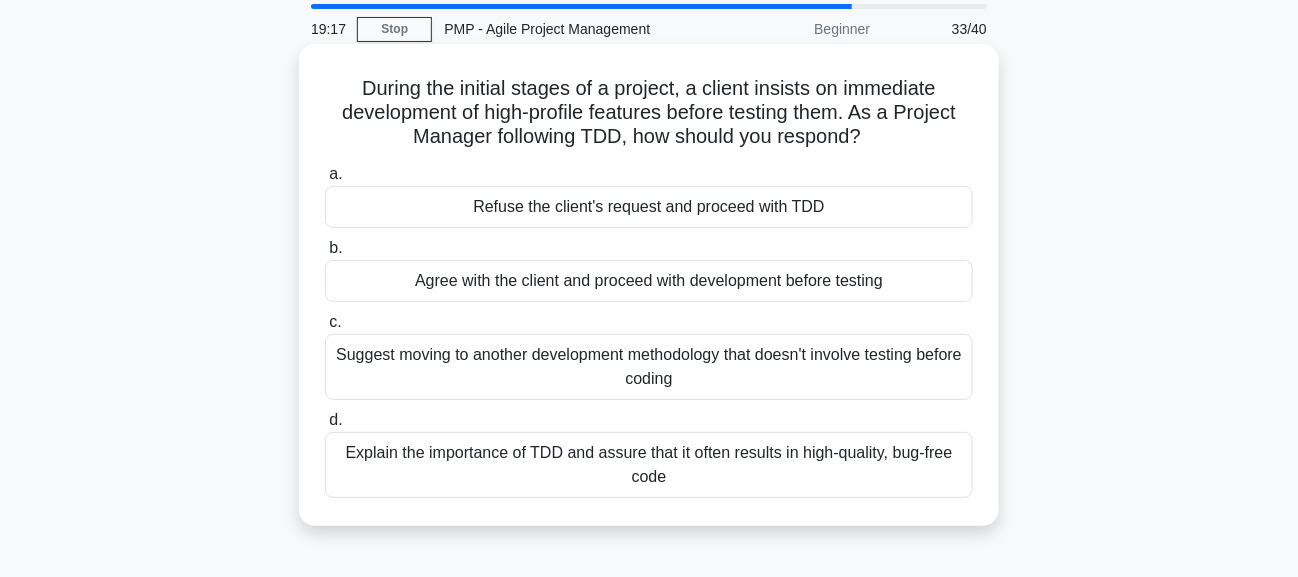 scroll, scrollTop: 99, scrollLeft: 0, axis: vertical 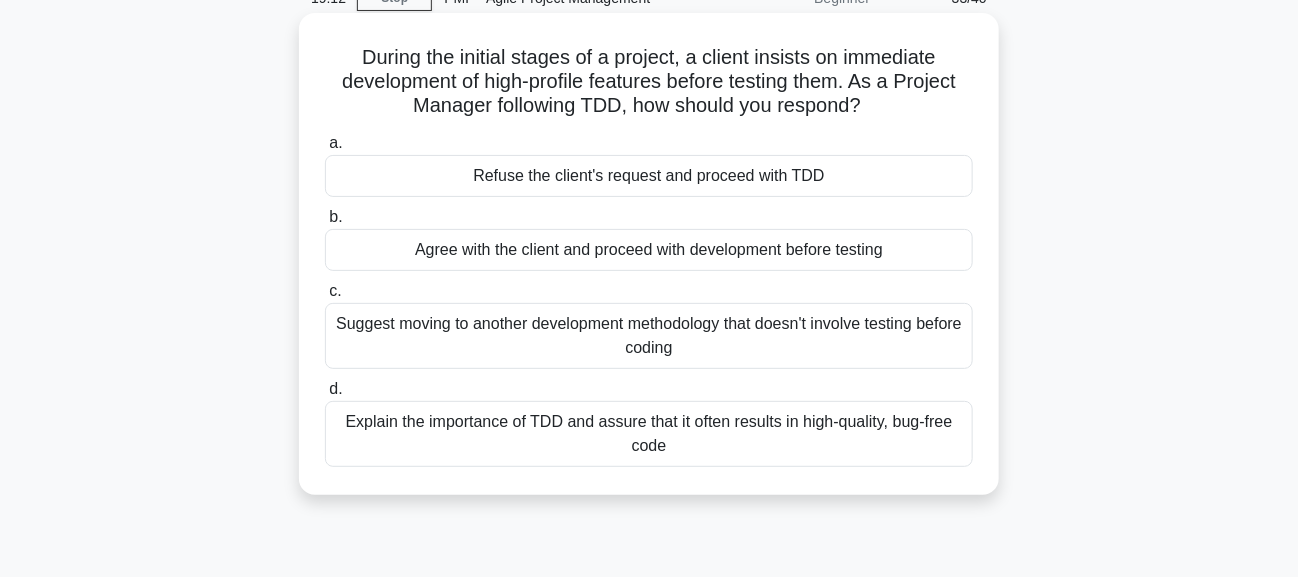 click on "Explain the importance of TDD and assure that it often results in high-quality, bug-free code" at bounding box center [649, 434] 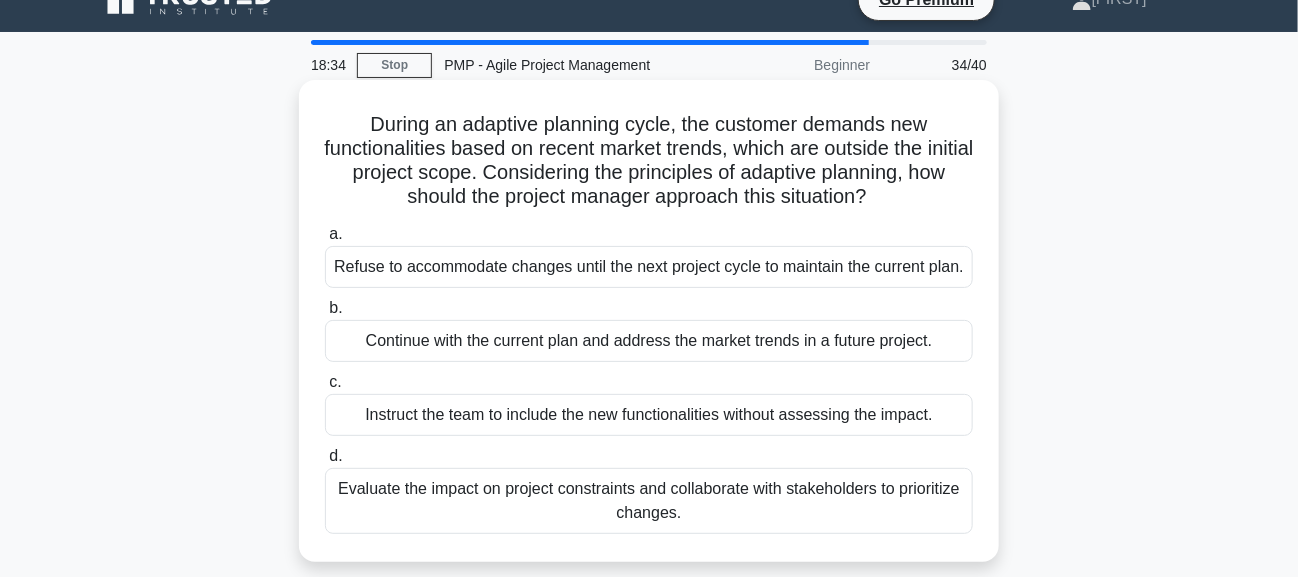 scroll, scrollTop: 0, scrollLeft: 0, axis: both 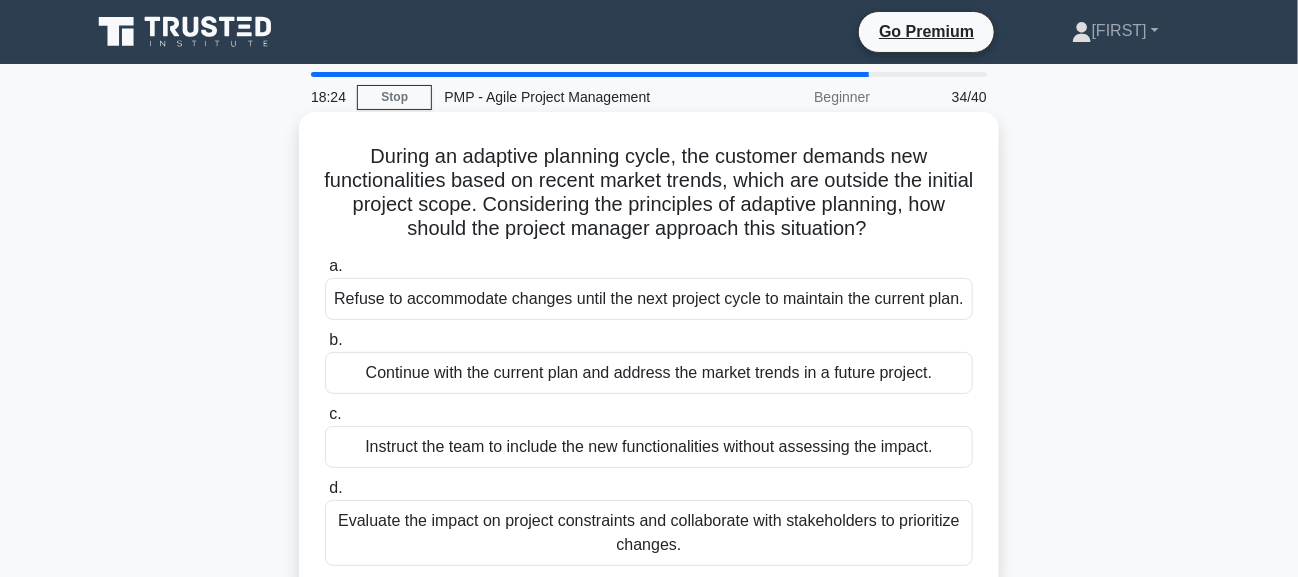 click on "During an adaptive planning cycle, the customer demands new functionalities based on recent market trends, which are outside the initial project scope. Considering the principles of adaptive planning, how should the project manager approach this situation?
.spinner_0XTQ{transform-origin:center;animation:spinner_y6GP .75s linear infinite}@keyframes spinner_y6GP{100%{transform:rotate(360deg)}}" at bounding box center (649, 193) 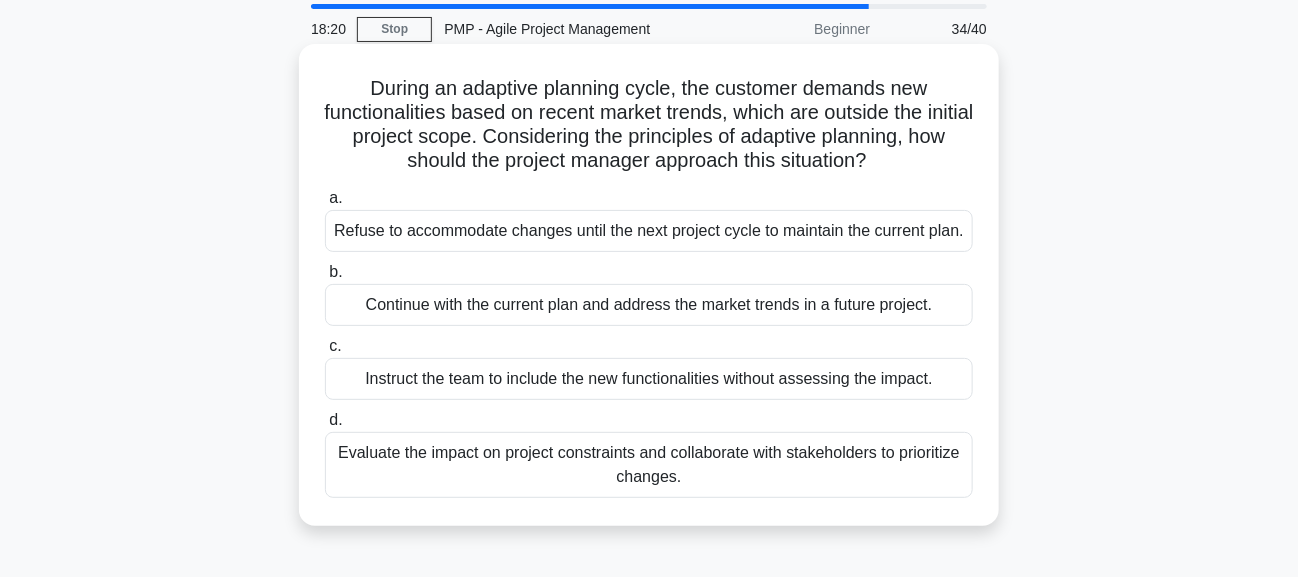 scroll, scrollTop: 99, scrollLeft: 0, axis: vertical 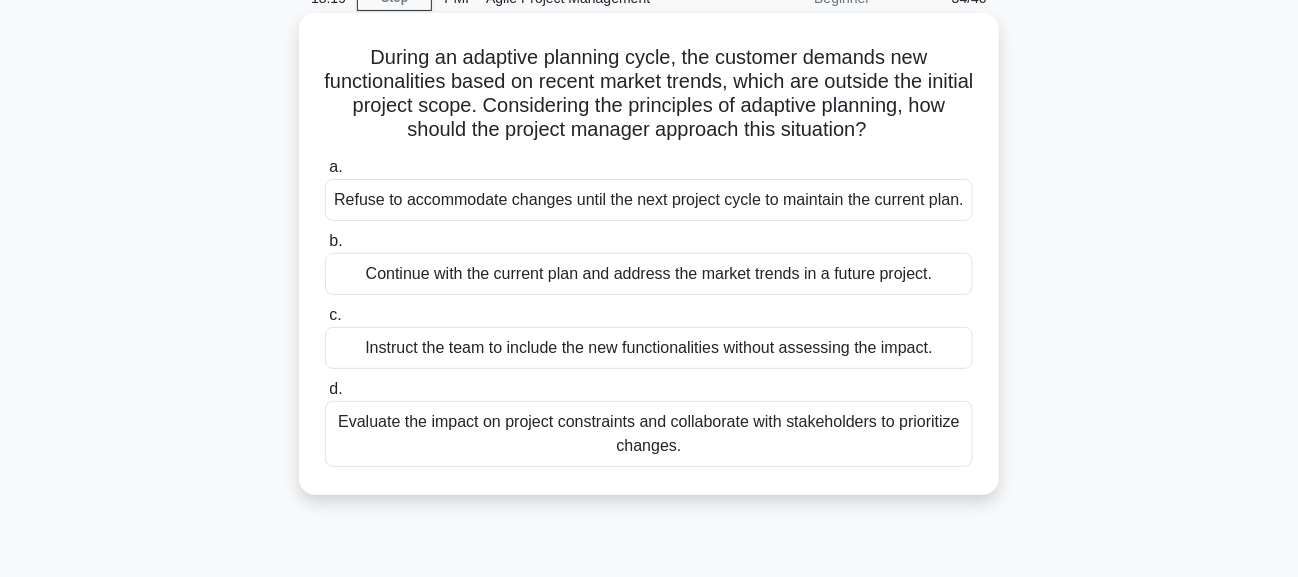 click on "Evaluate the impact on project constraints and collaborate with stakeholders to prioritize changes." at bounding box center [649, 434] 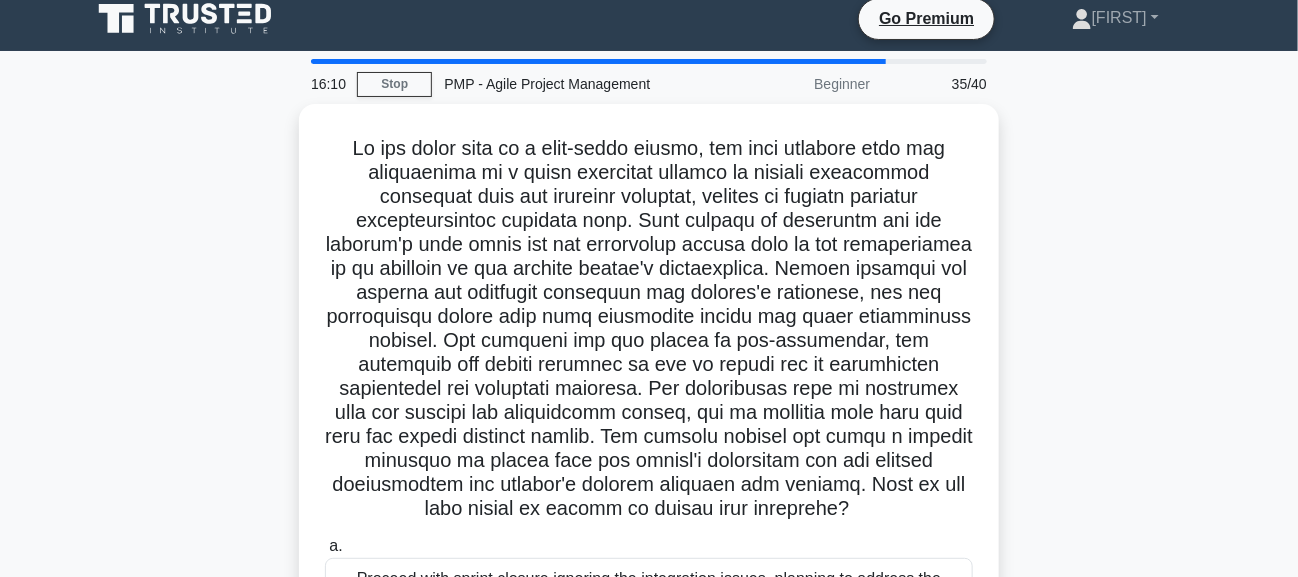 scroll, scrollTop: 3, scrollLeft: 0, axis: vertical 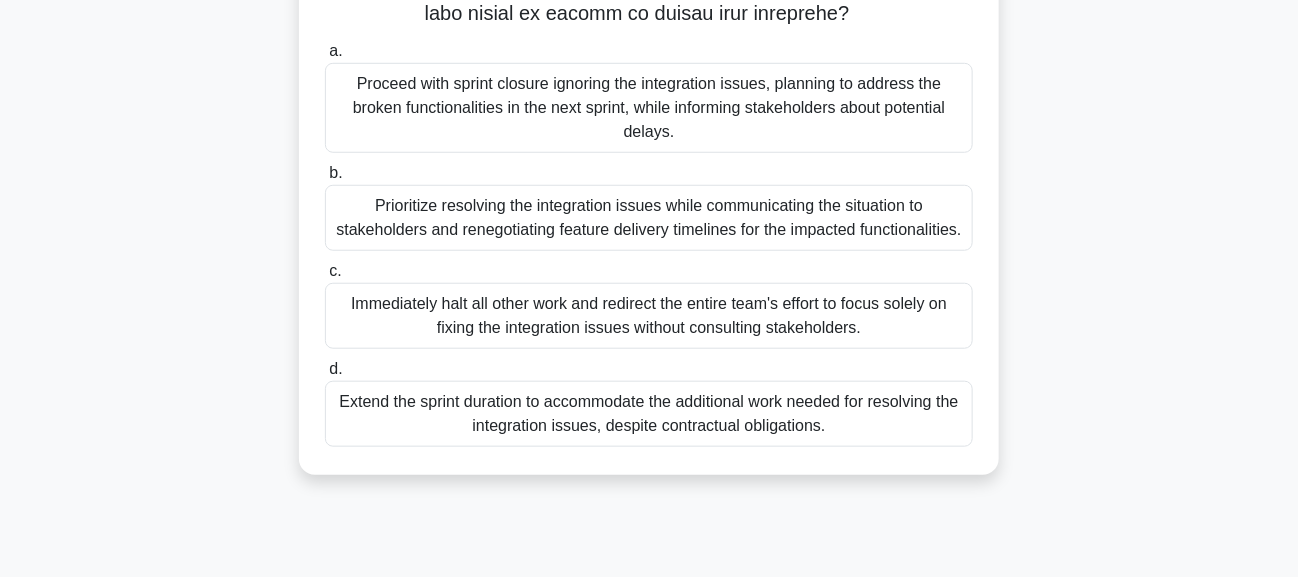 drag, startPoint x: 350, startPoint y: 152, endPoint x: 831, endPoint y: 423, distance: 552.08875 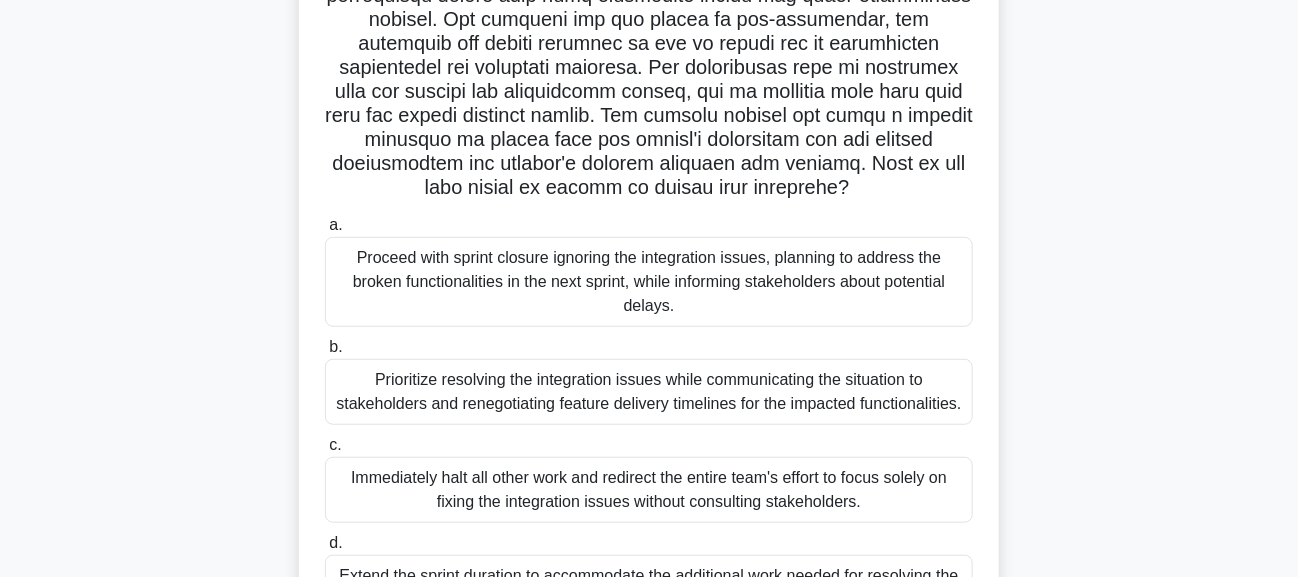 scroll, scrollTop: 103, scrollLeft: 0, axis: vertical 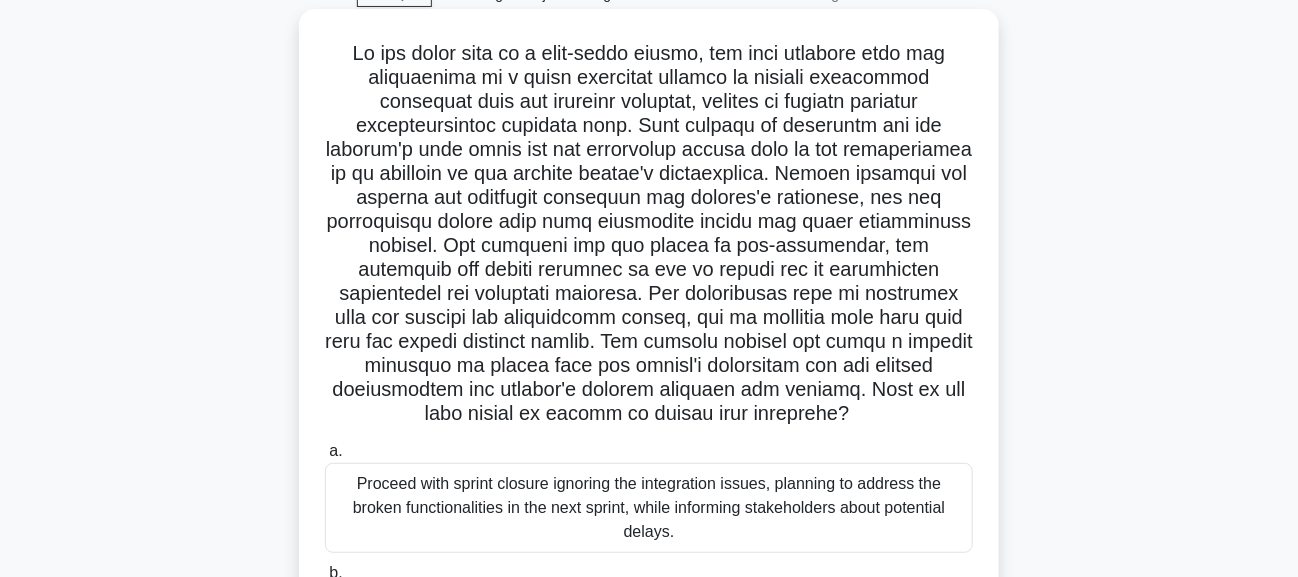 click on ".spinner_0XTQ{transform-origin:center;animation:spinner_y6GP .75s linear infinite}@keyframes spinner_y6GP{100%{transform:rotate(360deg)}}" at bounding box center [649, 234] 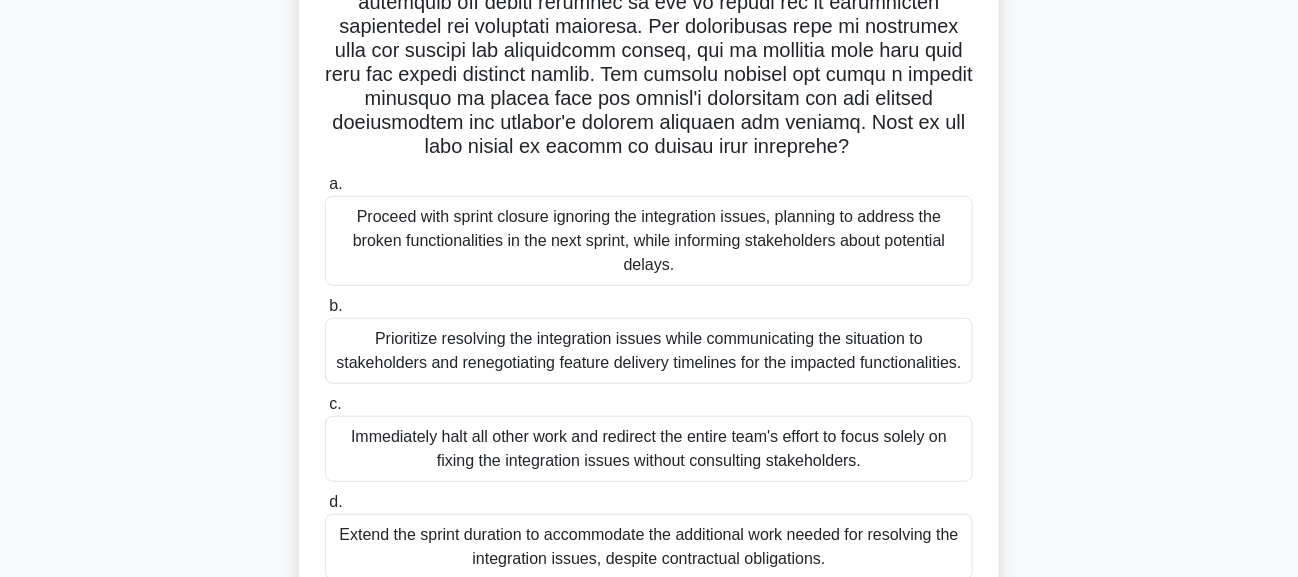 scroll, scrollTop: 403, scrollLeft: 0, axis: vertical 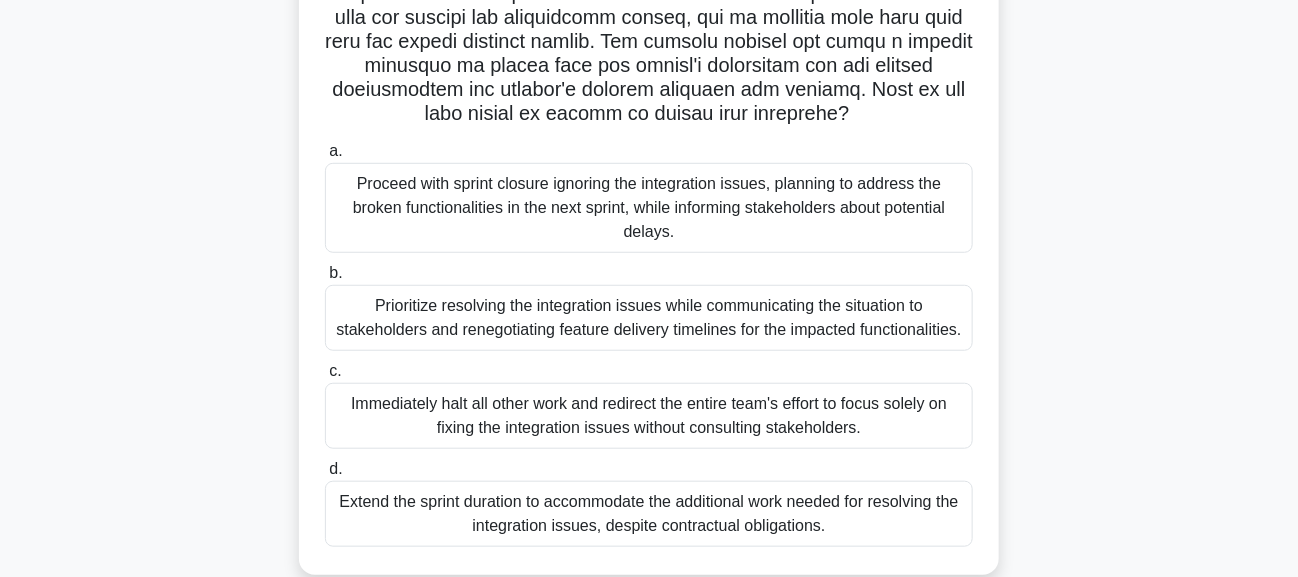 click on "Prioritize resolving the integration issues while communicating the situation to stakeholders and renegotiating feature delivery timelines for the impacted functionalities." at bounding box center [649, 318] 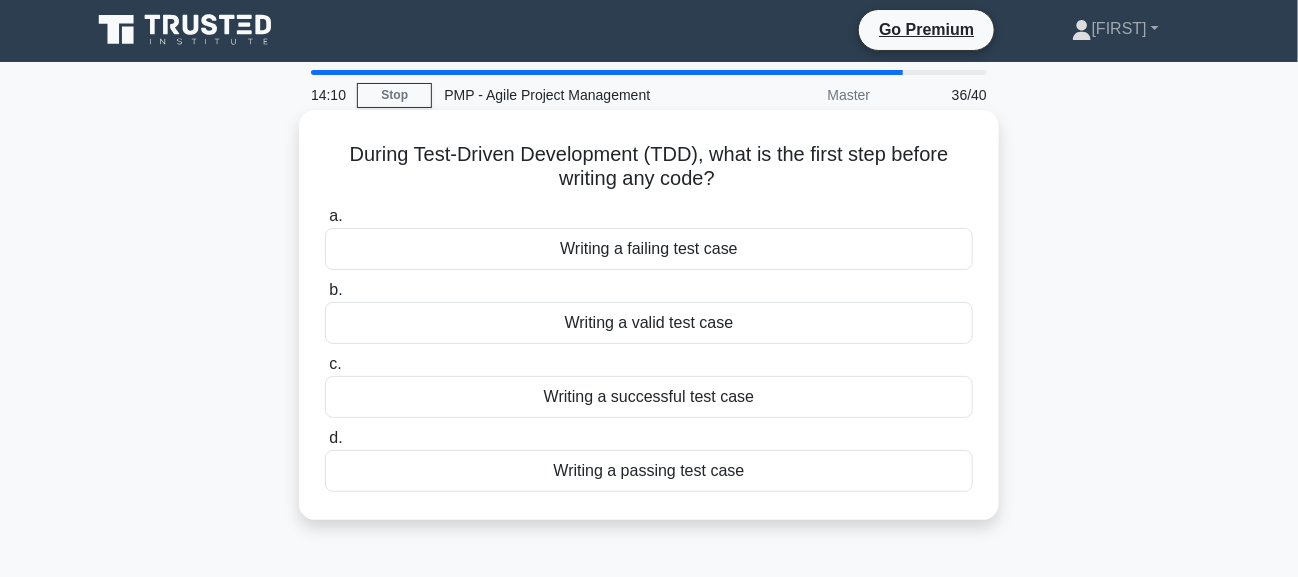 scroll, scrollTop: 0, scrollLeft: 0, axis: both 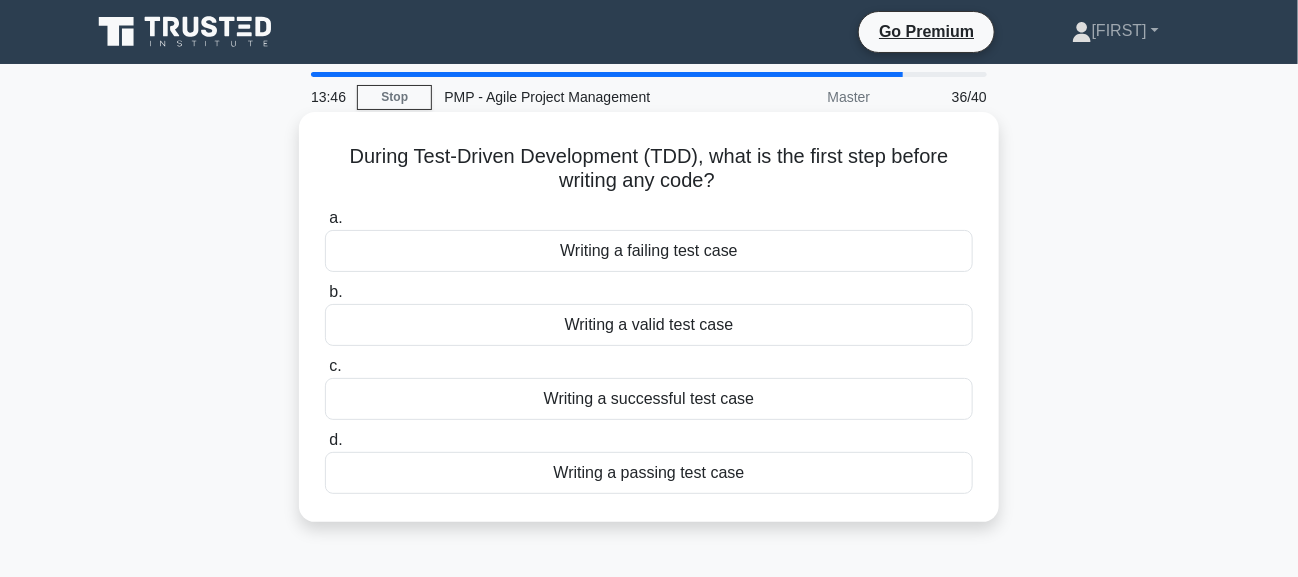 click on "Writing a valid test case" at bounding box center [649, 325] 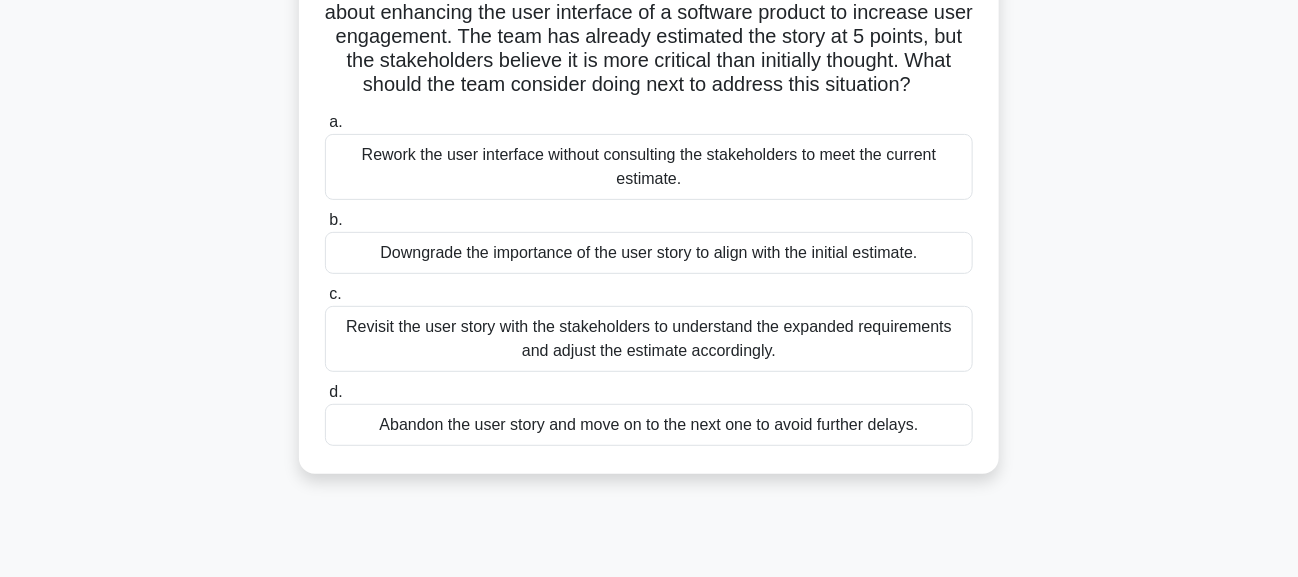 scroll, scrollTop: 200, scrollLeft: 0, axis: vertical 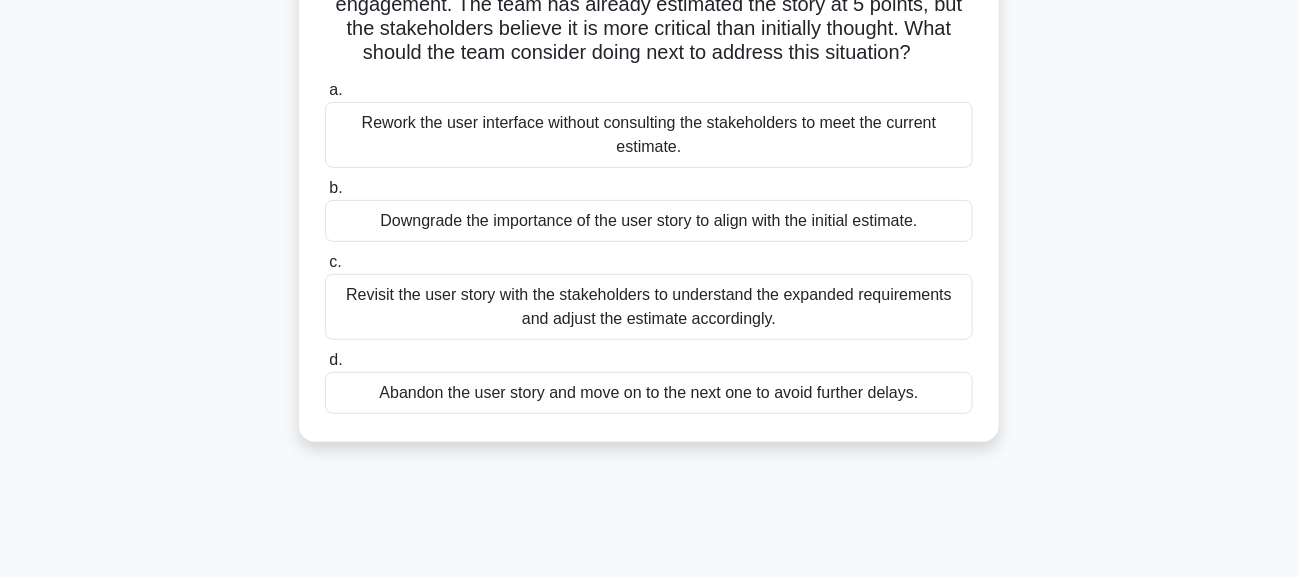 click on "Revisit the user story with the stakeholders to understand the expanded requirements and adjust the estimate accordingly." at bounding box center (649, 307) 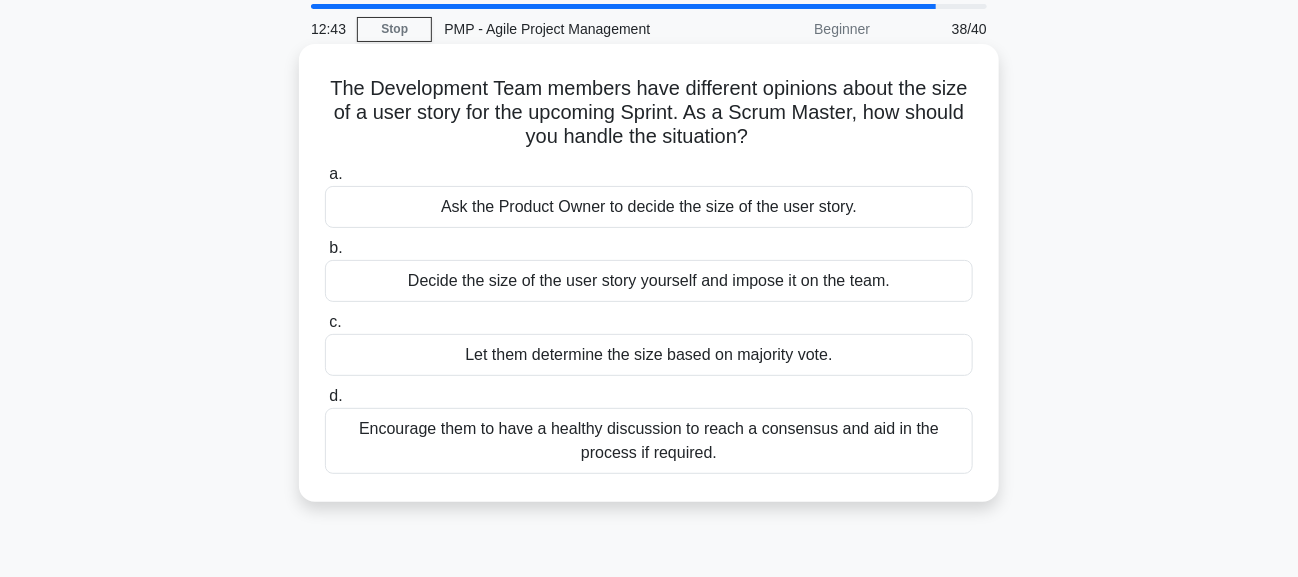 scroll, scrollTop: 99, scrollLeft: 0, axis: vertical 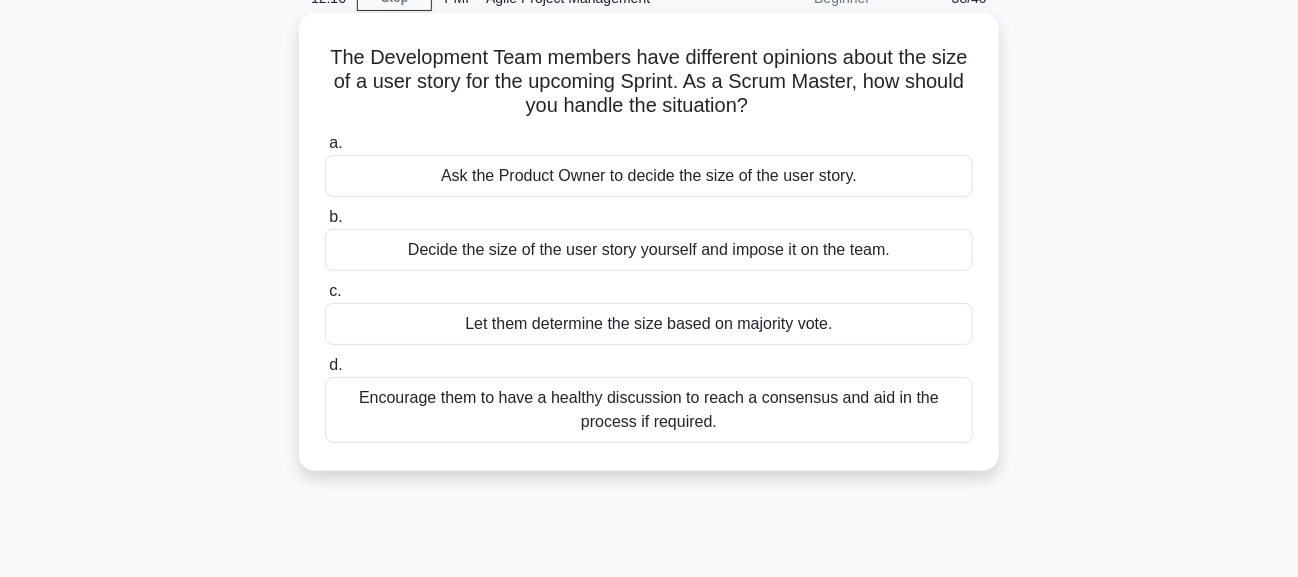 click on "Encourage them to have a healthy discussion to reach a consensus and aid in the process if required." at bounding box center [649, 410] 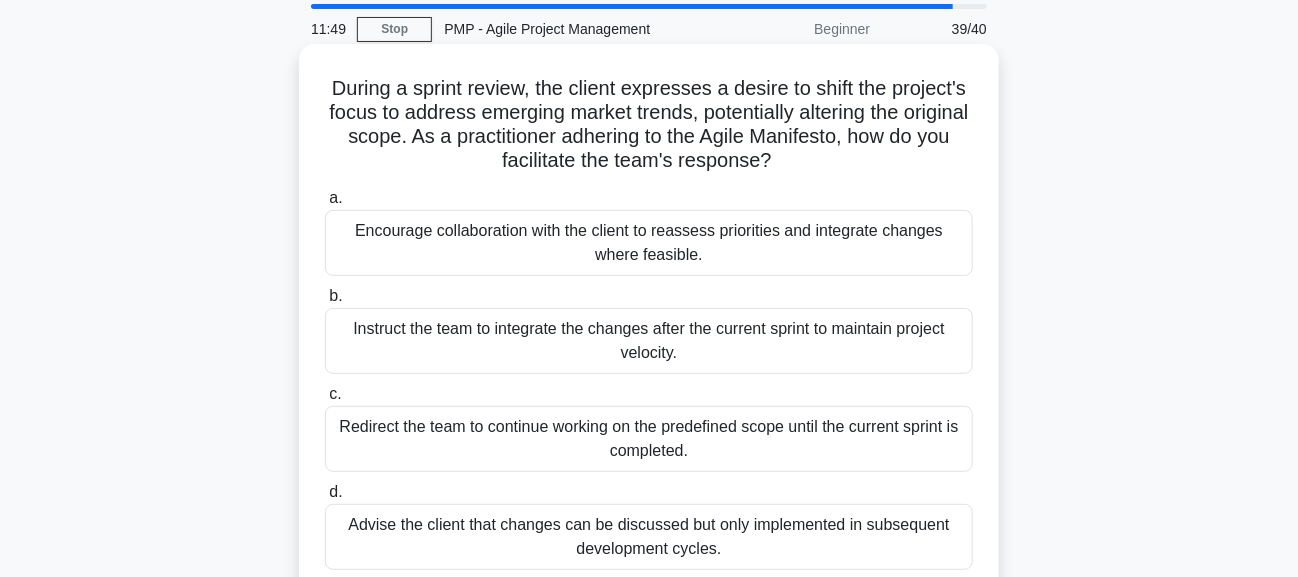 scroll, scrollTop: 99, scrollLeft: 0, axis: vertical 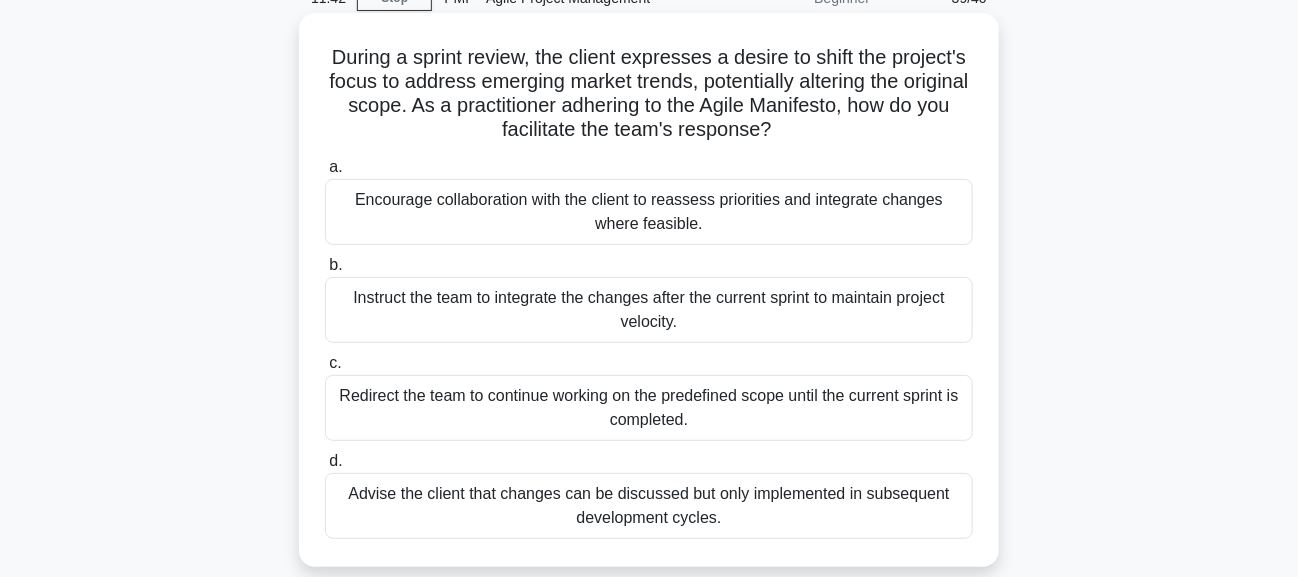 click on "Encourage collaboration with the client to reassess priorities and integrate changes where feasible." at bounding box center [649, 212] 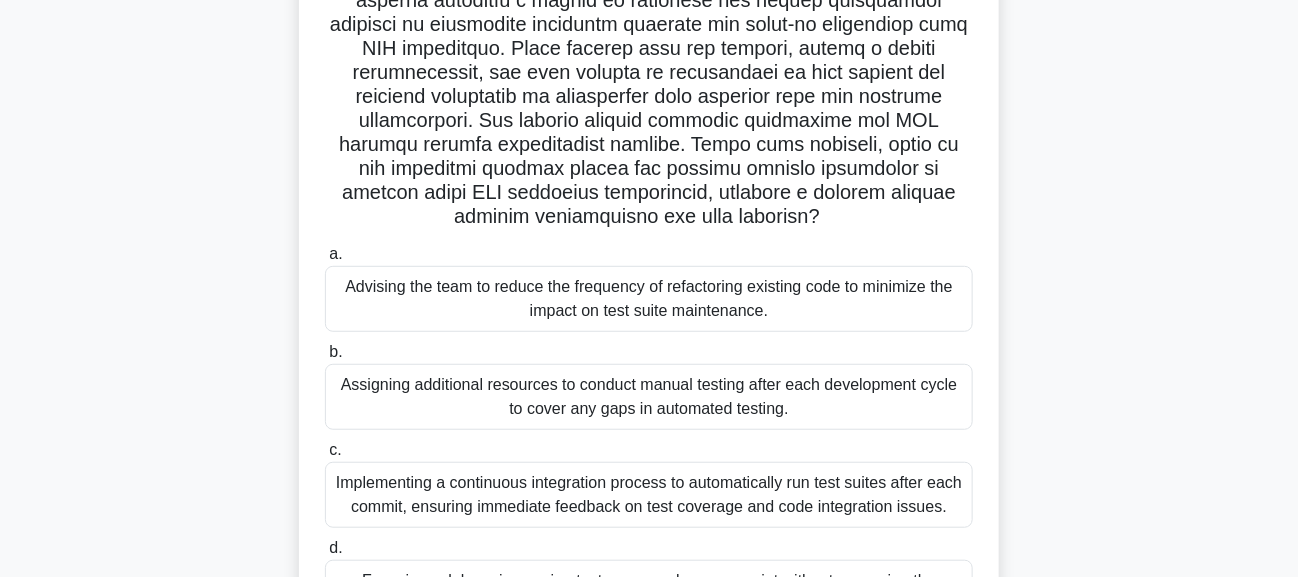 scroll, scrollTop: 400, scrollLeft: 0, axis: vertical 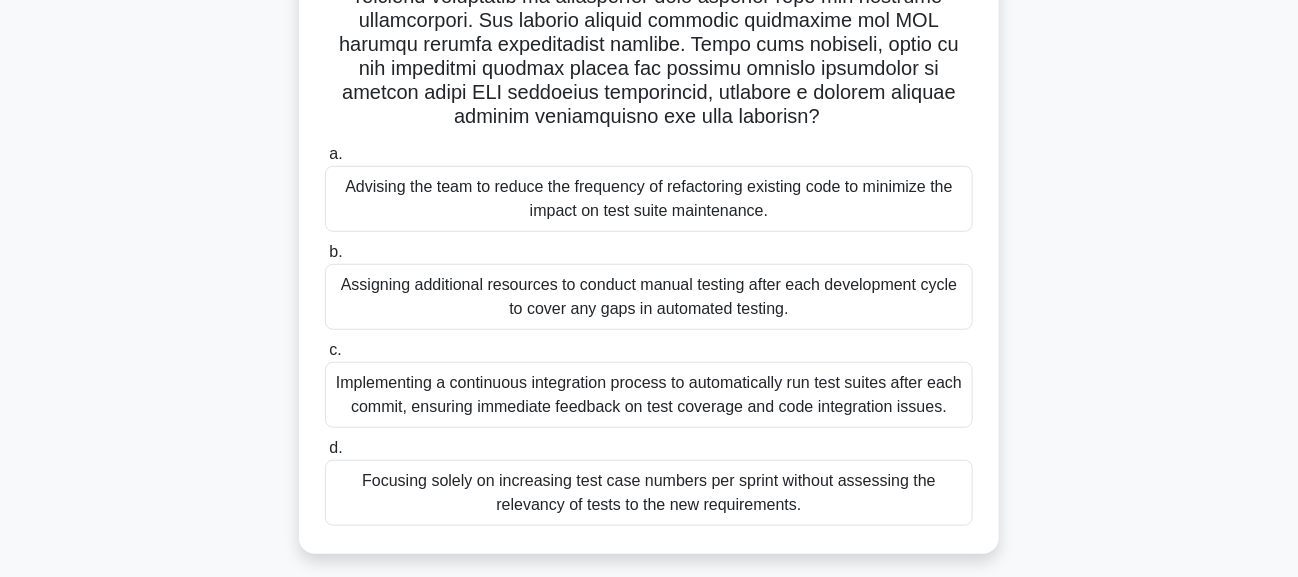 click on "Implementing a continuous integration process to automatically run test suites after each commit, ensuring immediate feedback on test coverage and code integration issues." at bounding box center (649, 395) 